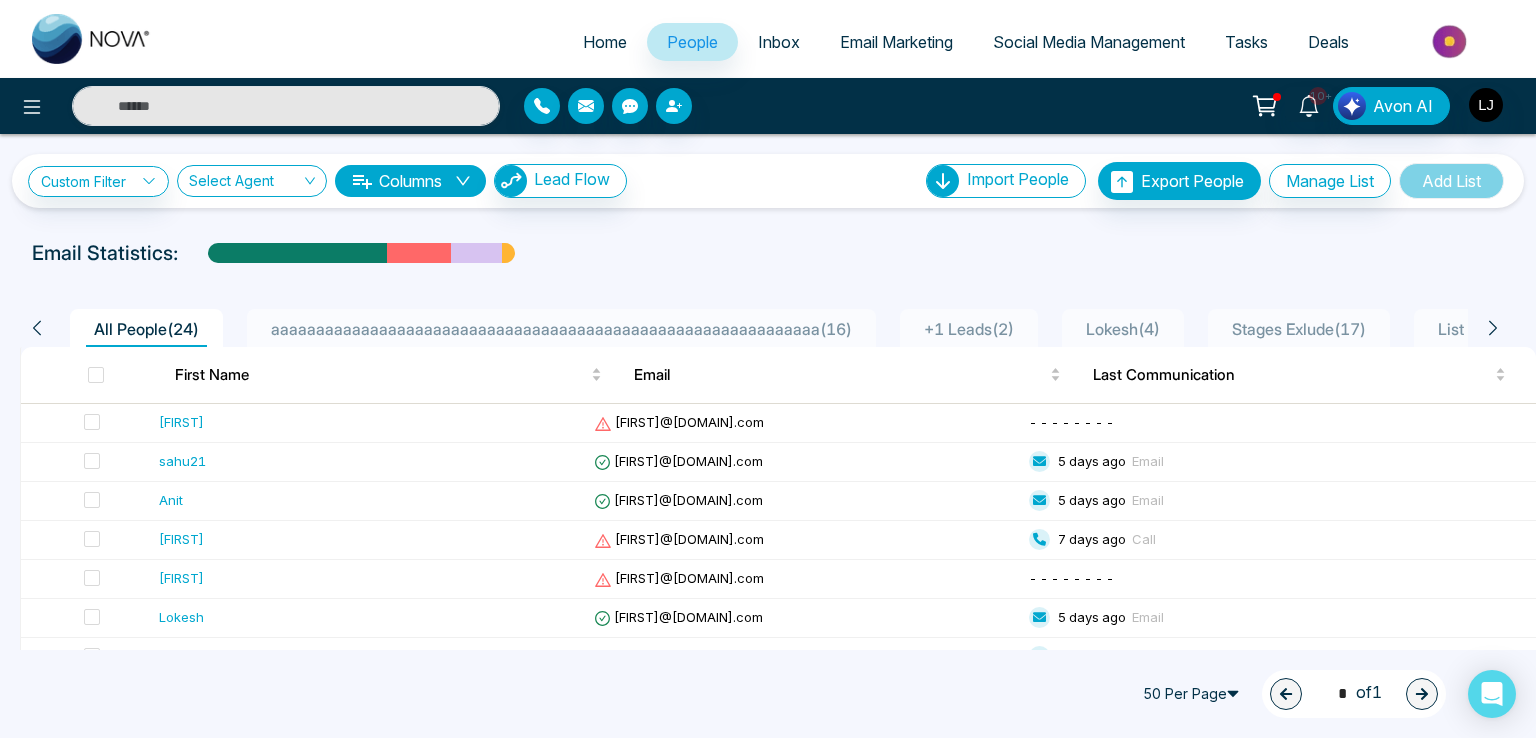 scroll, scrollTop: 0, scrollLeft: 0, axis: both 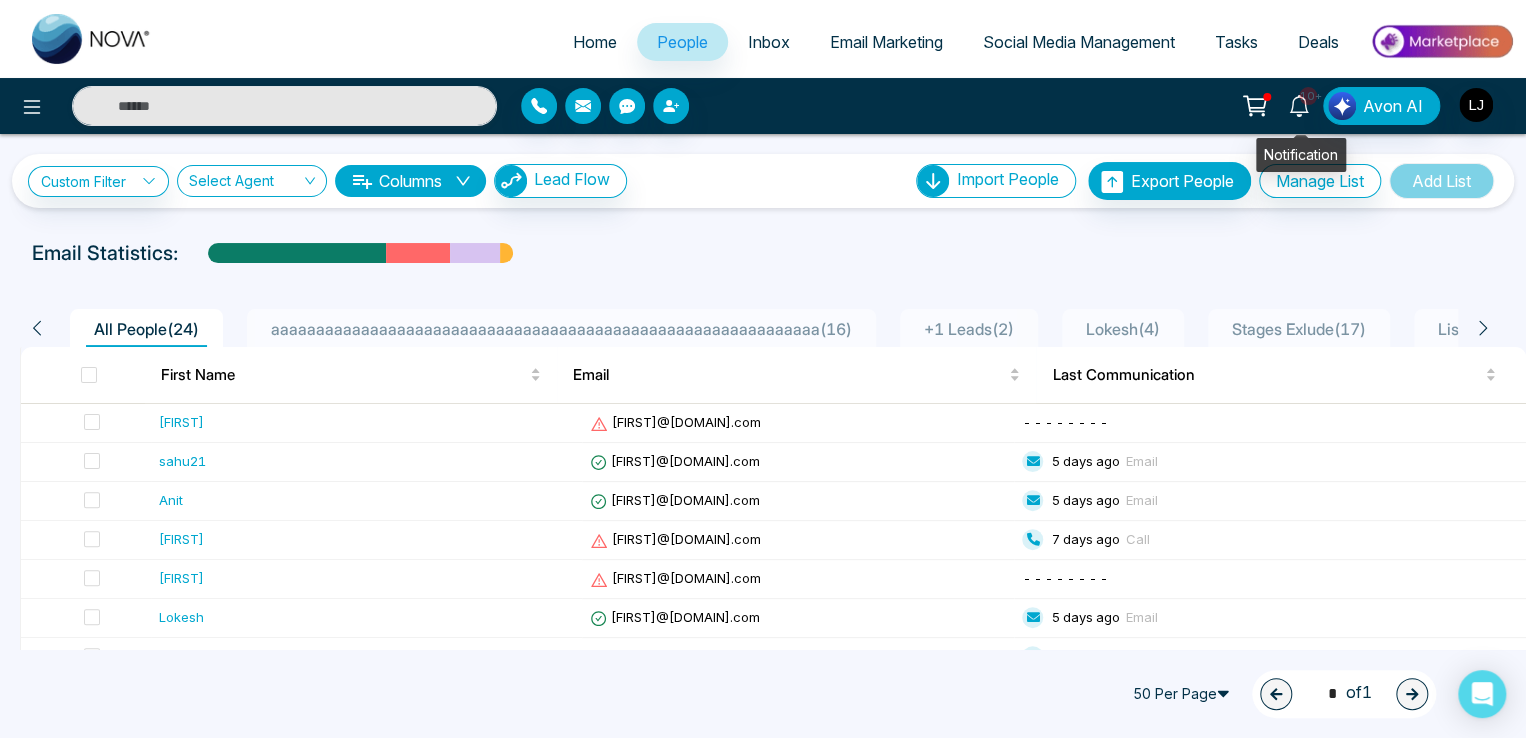 click on "10+" at bounding box center (1308, 96) 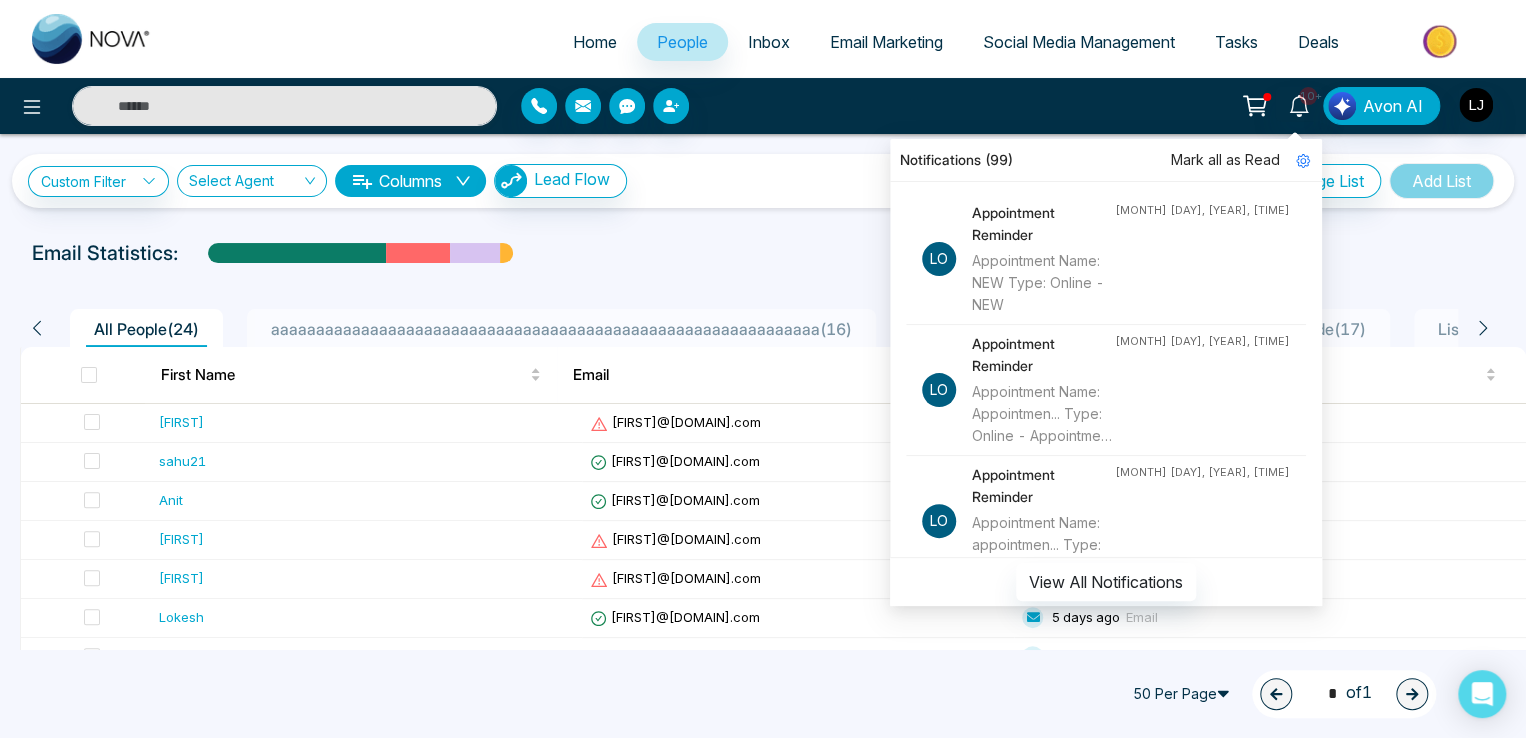 click on "10+ Notifications (99) Mark all as Read Lo Appointment Reminder Appointment Name: NEW
Type: Online - NEW [MONTH] [DAY], [YEAR], [TIME] Lo Appointment Reminder Appointment Name: Appointmen...
Type: Online - Appointment Wrong [MONTH] [DAY], [YEAR], [TIME] Lo Appointment Reminder Appointment Name: appointmen...
Type: Online - appointment [MONTH] [DAY], [YEAR], [TIME] Lo Zoom Meeting Created Hi [FIRST] [LAST],
A Zoom meeting has been scheduled for the appointment: appointment
📅 Date: [MONTH] [DAY], [YEAR]
🕔 Time: [TIME] (Asia/Kolkata)
🔗 Join Zoom Meeting:
https://us05web.zoom.us/j/83839320036?pwd=MpWOLsFJ0PniHqOZWJE8u9YlwIgPbJ.1
Meeting ID: 83839320036
Passcode: 813reG [MONTH] [DAY], [YEAR], [TIME] Lo Appointment Reminder Appointment Name: albxbx
Type: Online - albxbx [MONTH] [DAY], [YEAR], [TIME] Lo New Email From: [FIRST]  [MONTH] [DAY], [YEAR], [TIME] Lo New Email From: [FIRST]  [MONTH] [DAY], [YEAR], [TIME] Lo New Email From: [FIRST]  [MONTH] [DAY], [YEAR], [TIME] Lo New Email From: [FIRST]  [MONTH] [DAY], [YEAR], [TIME] Lo Appointment Reminder [MONTH] [DAY], [YEAR], [TIME] Lo Lo" at bounding box center (1208, 106) 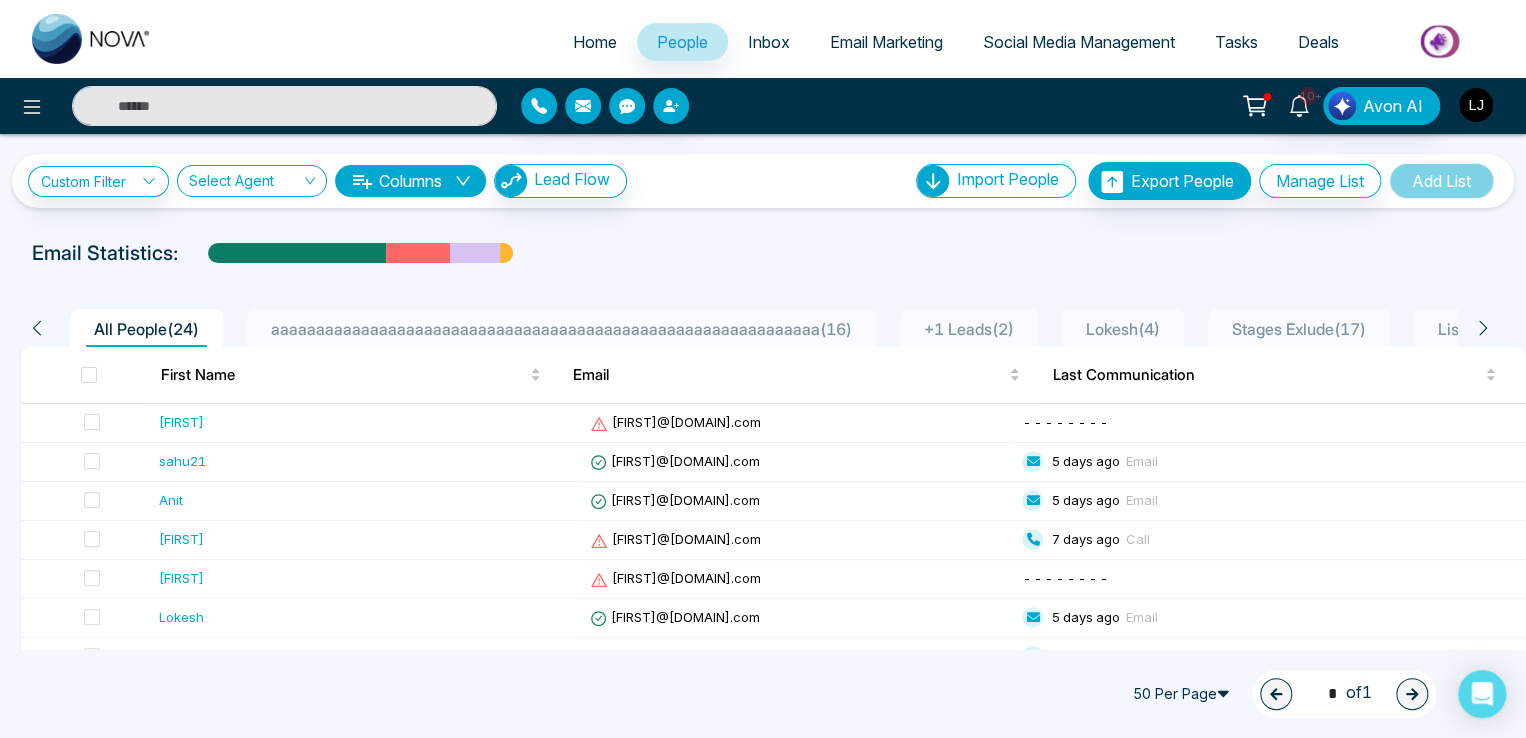 click at bounding box center (1476, 105) 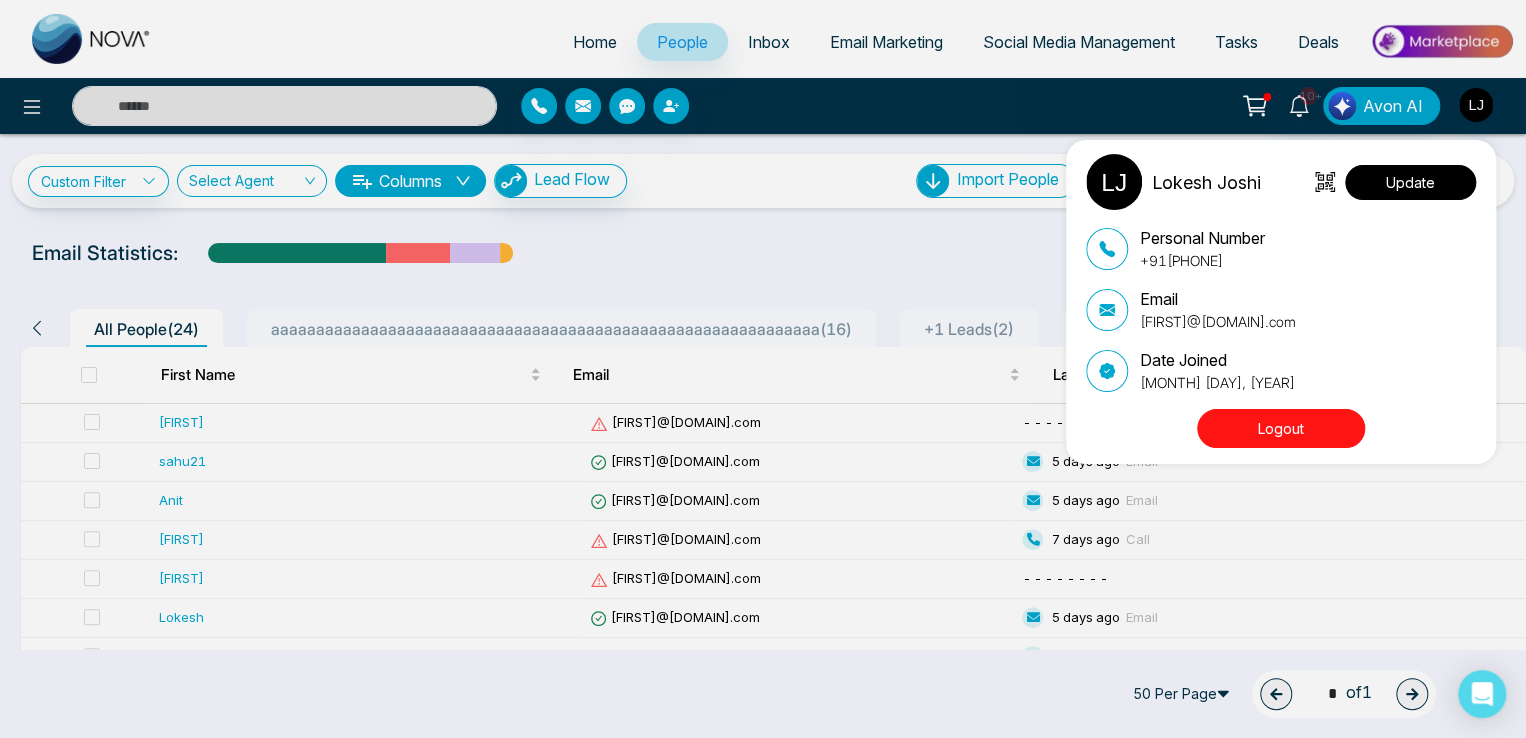 click on "Update" at bounding box center [1410, 182] 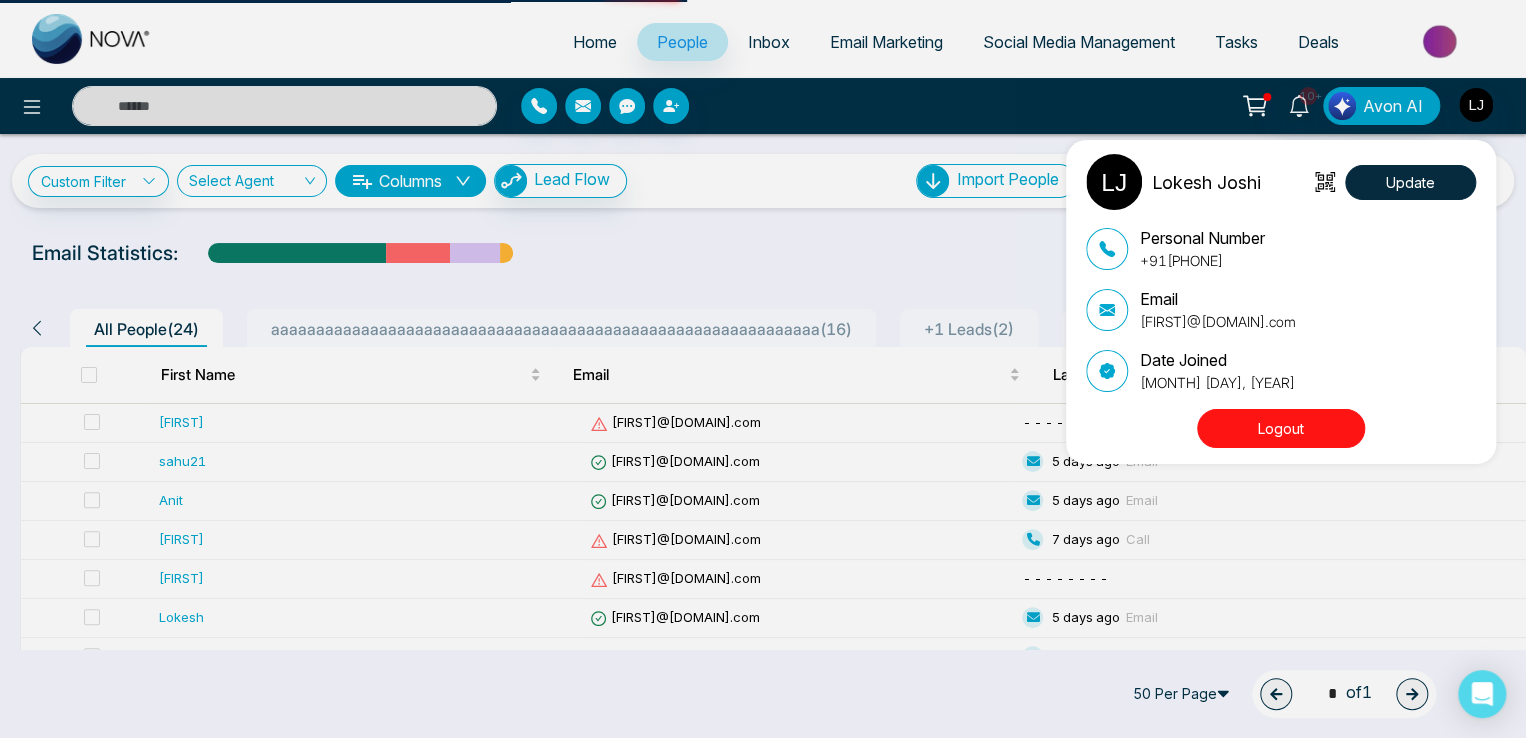 select 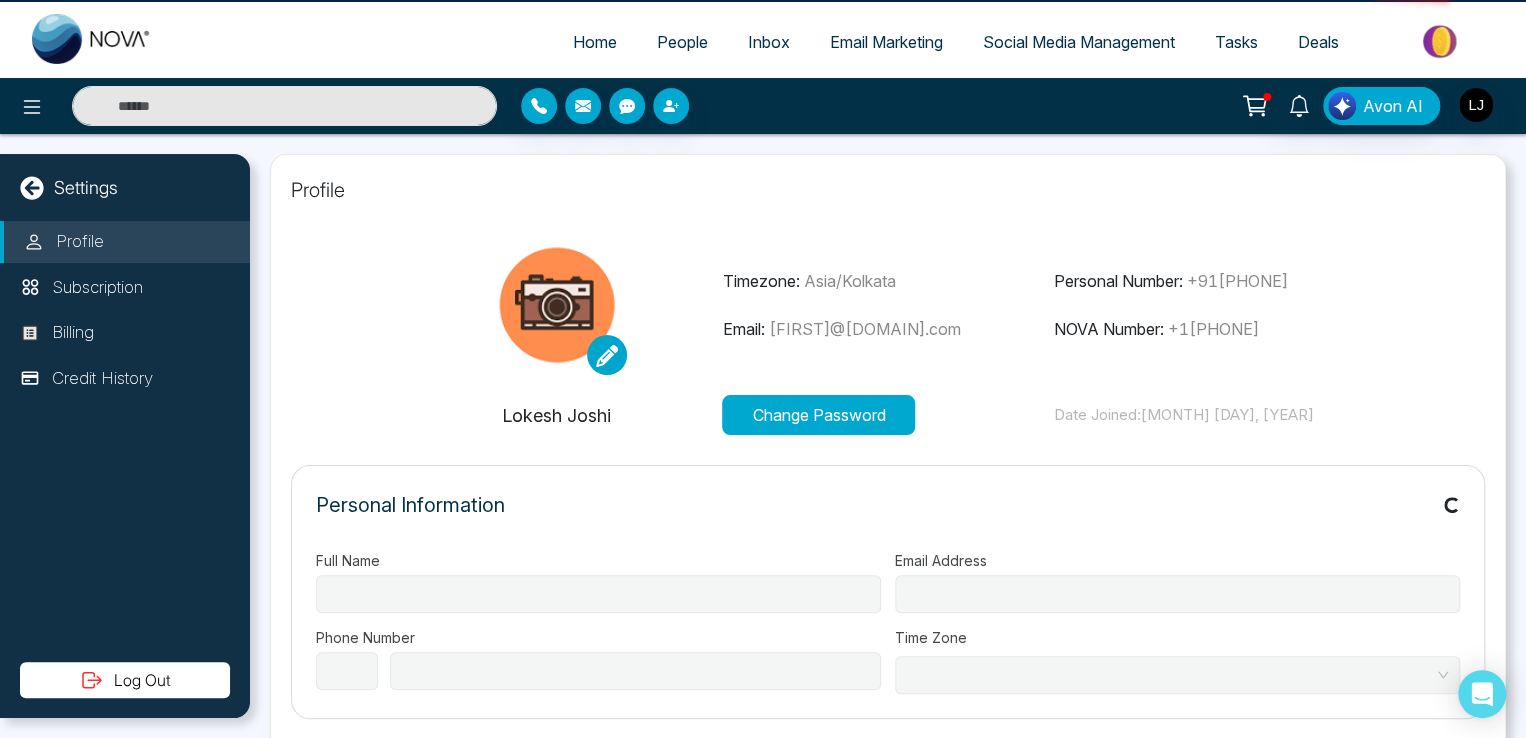 type on "**********" 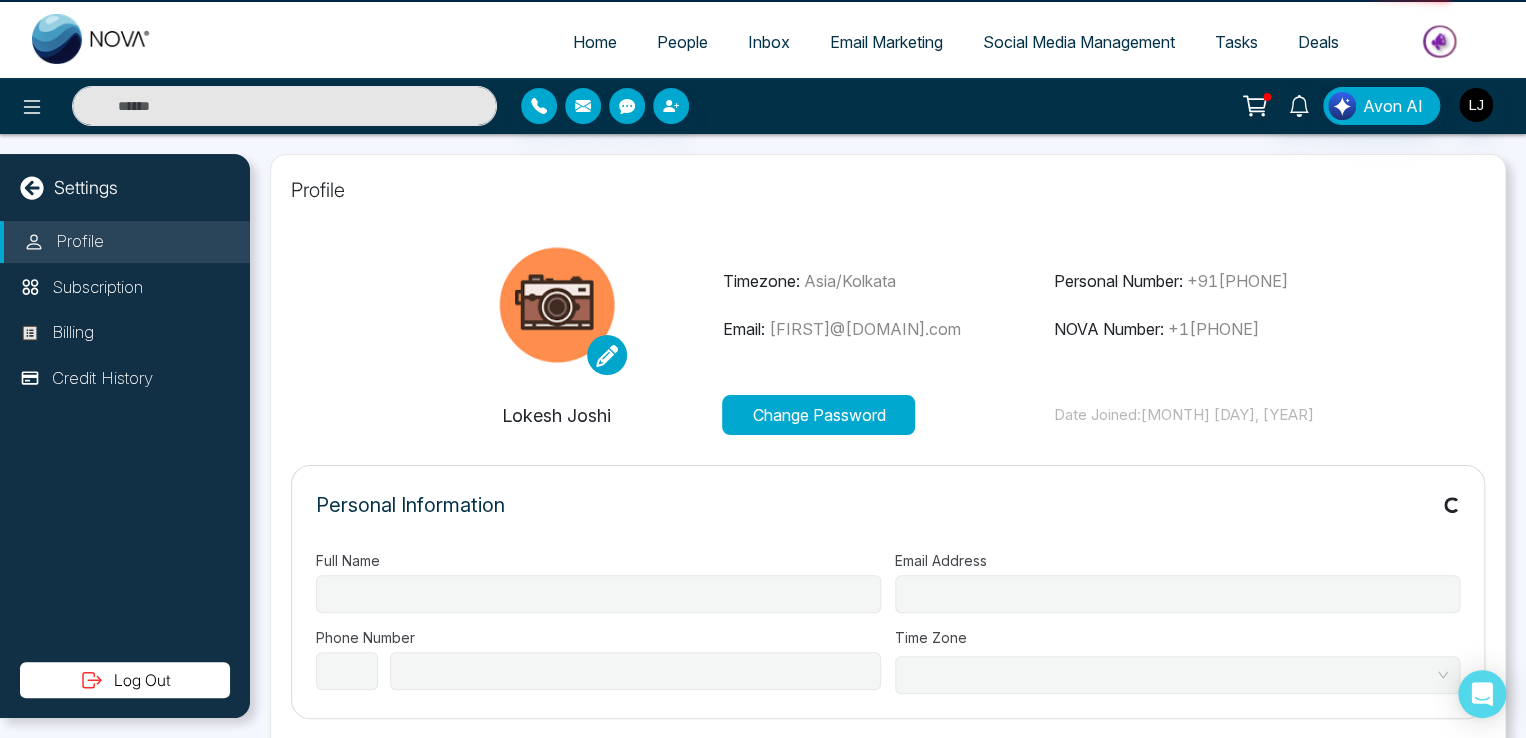 type on "**********" 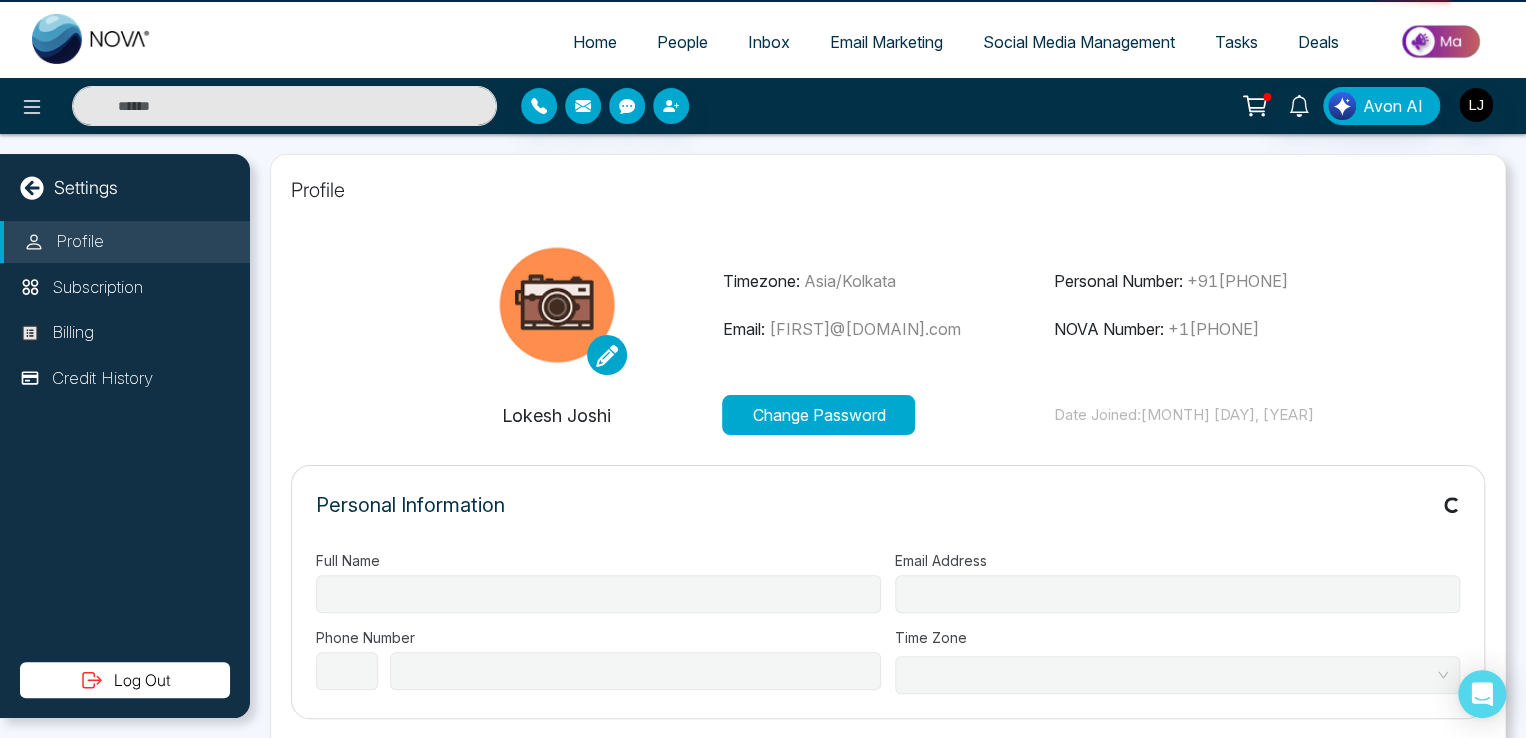 select on "***" 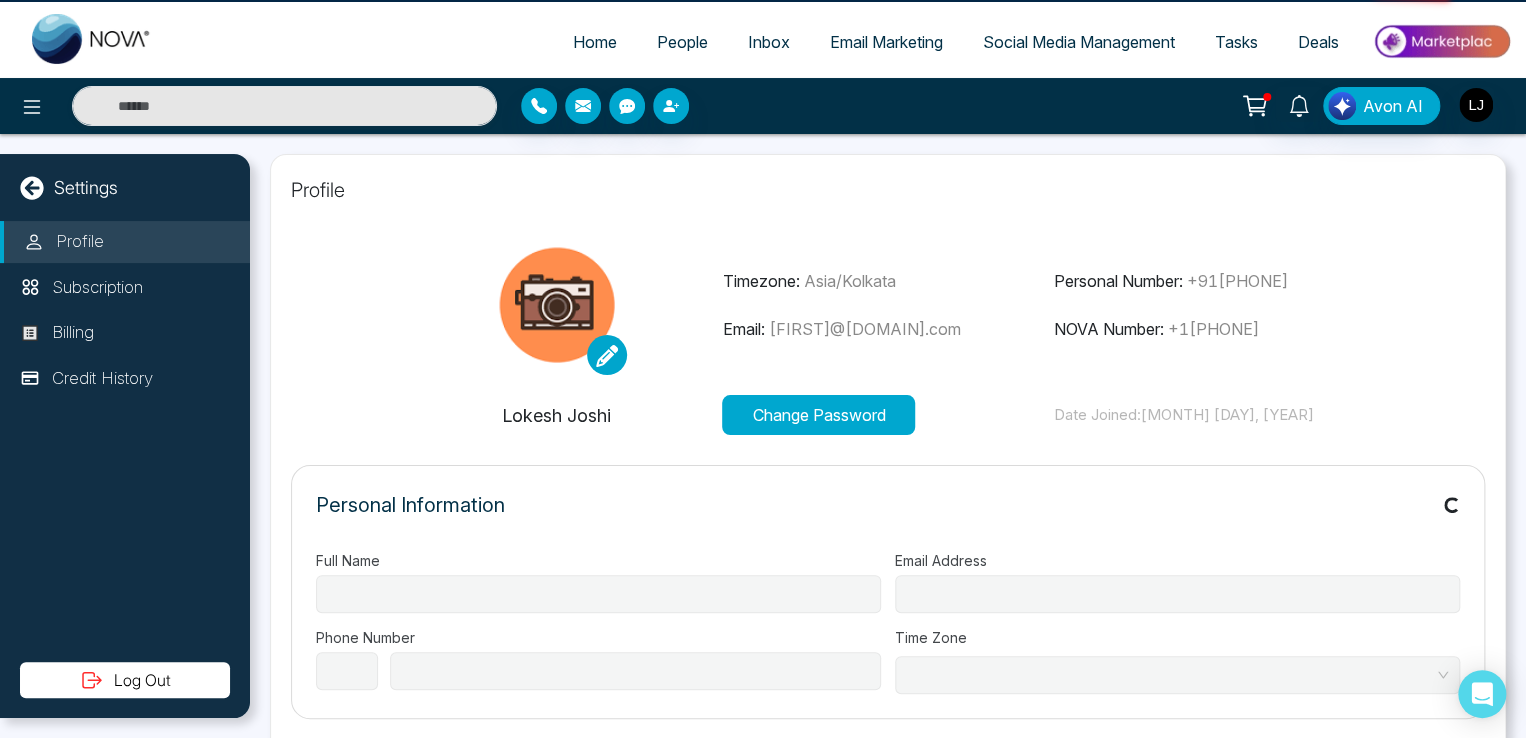 type on "**********" 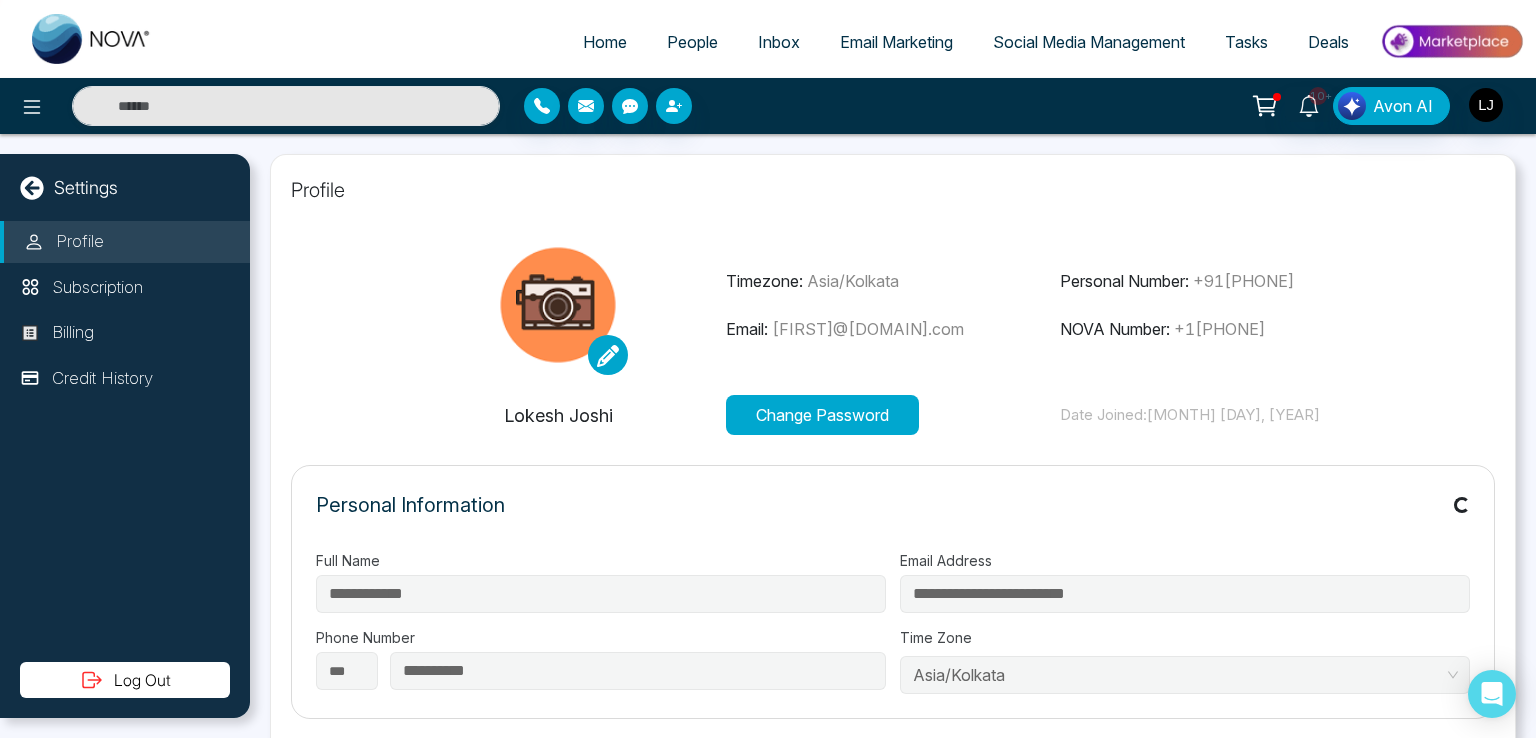 type on "**********" 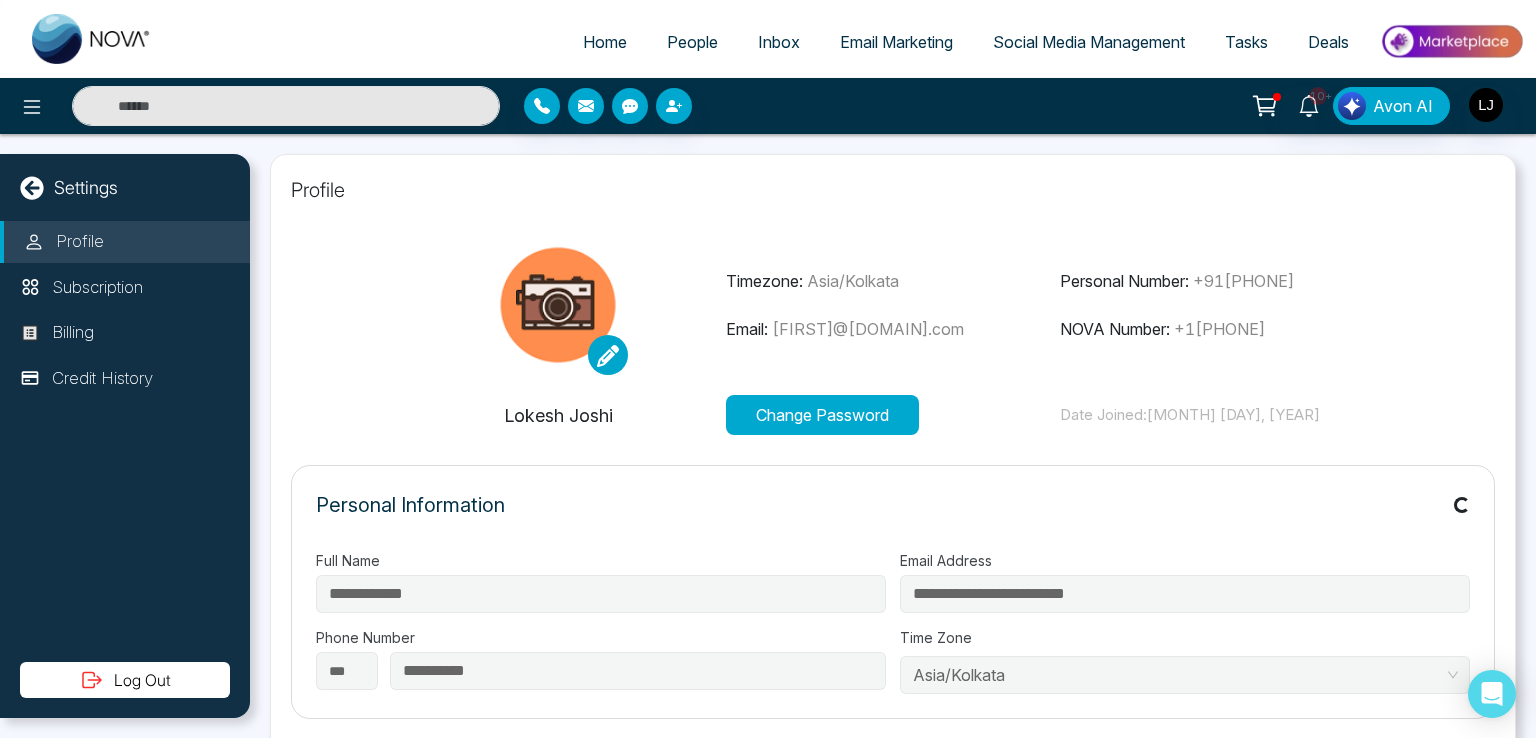 type on "**********" 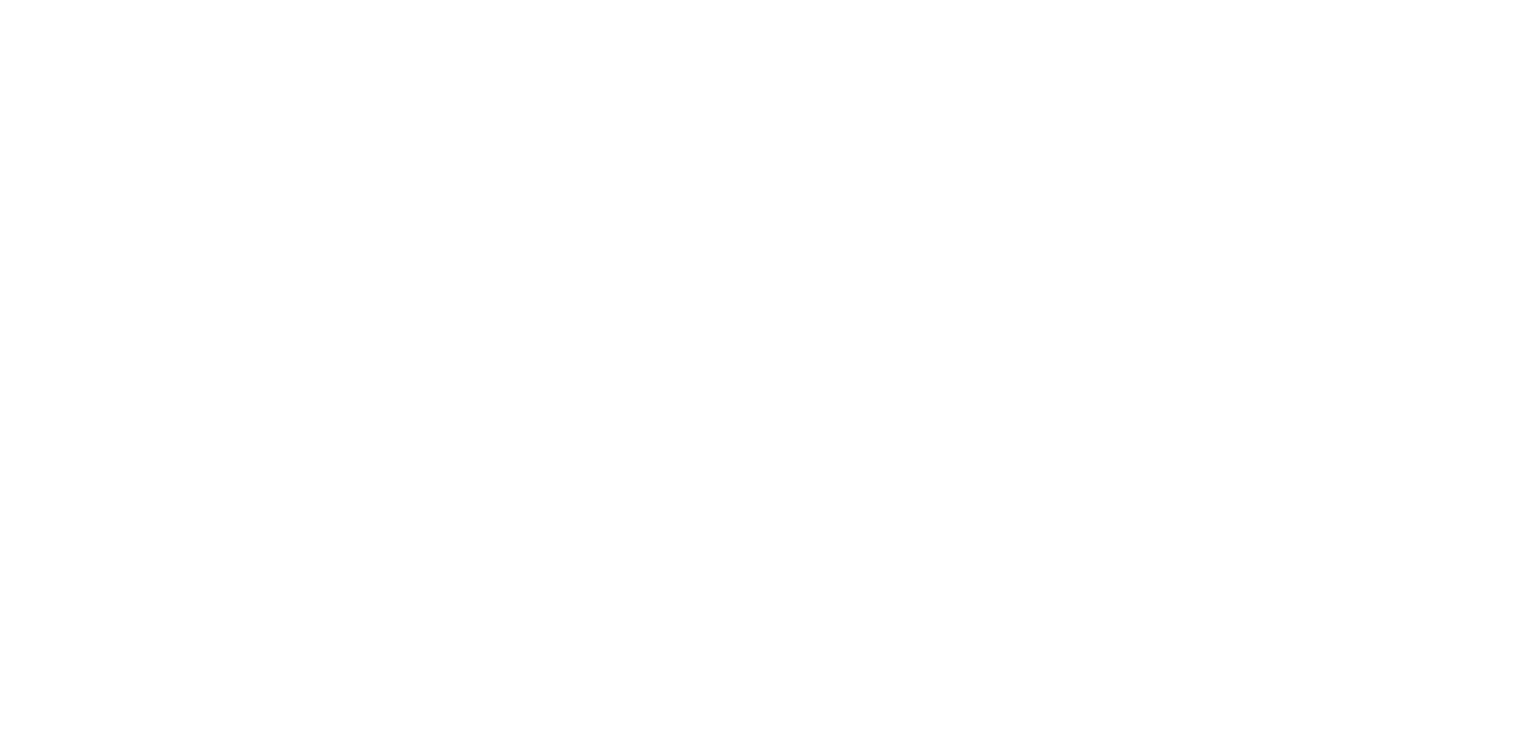 scroll, scrollTop: 0, scrollLeft: 0, axis: both 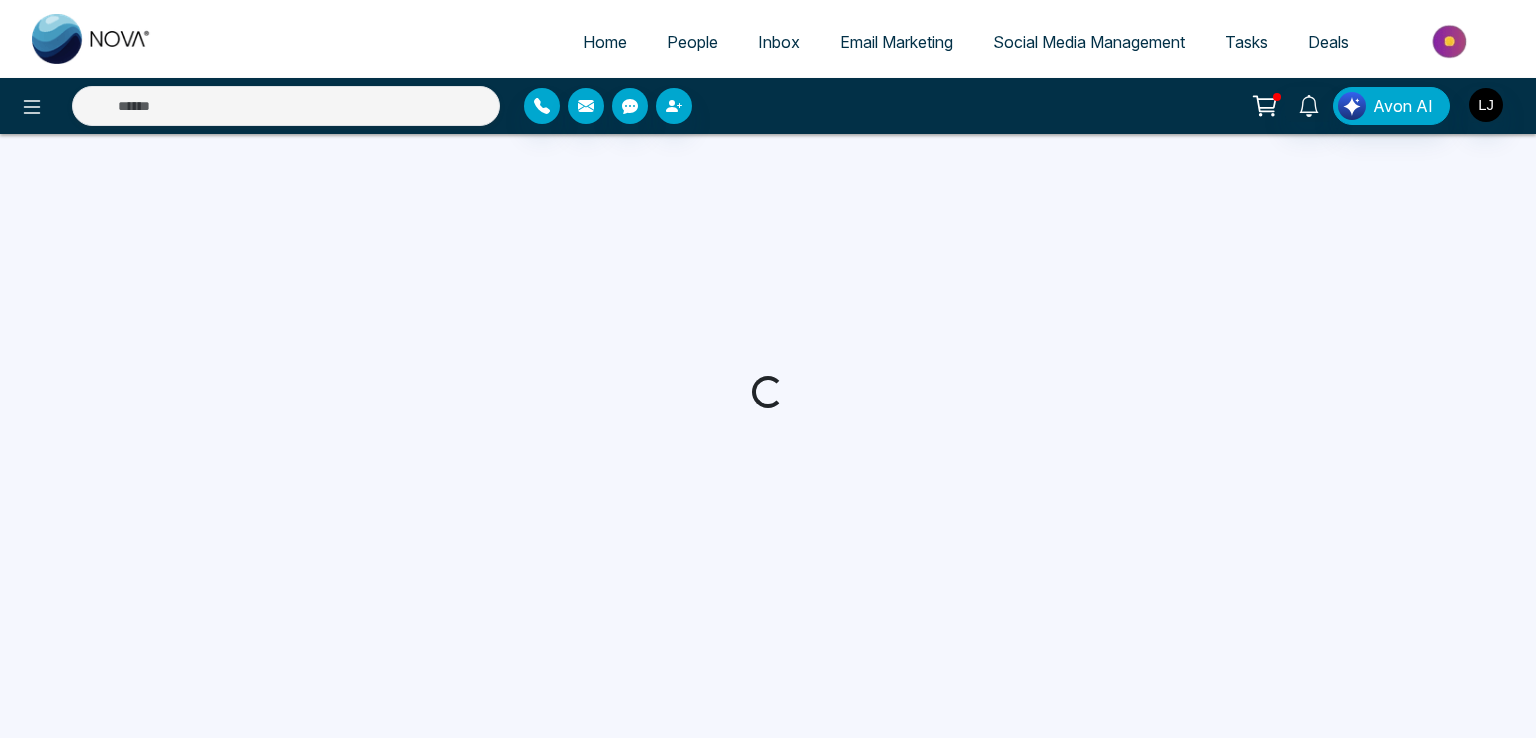select on "***" 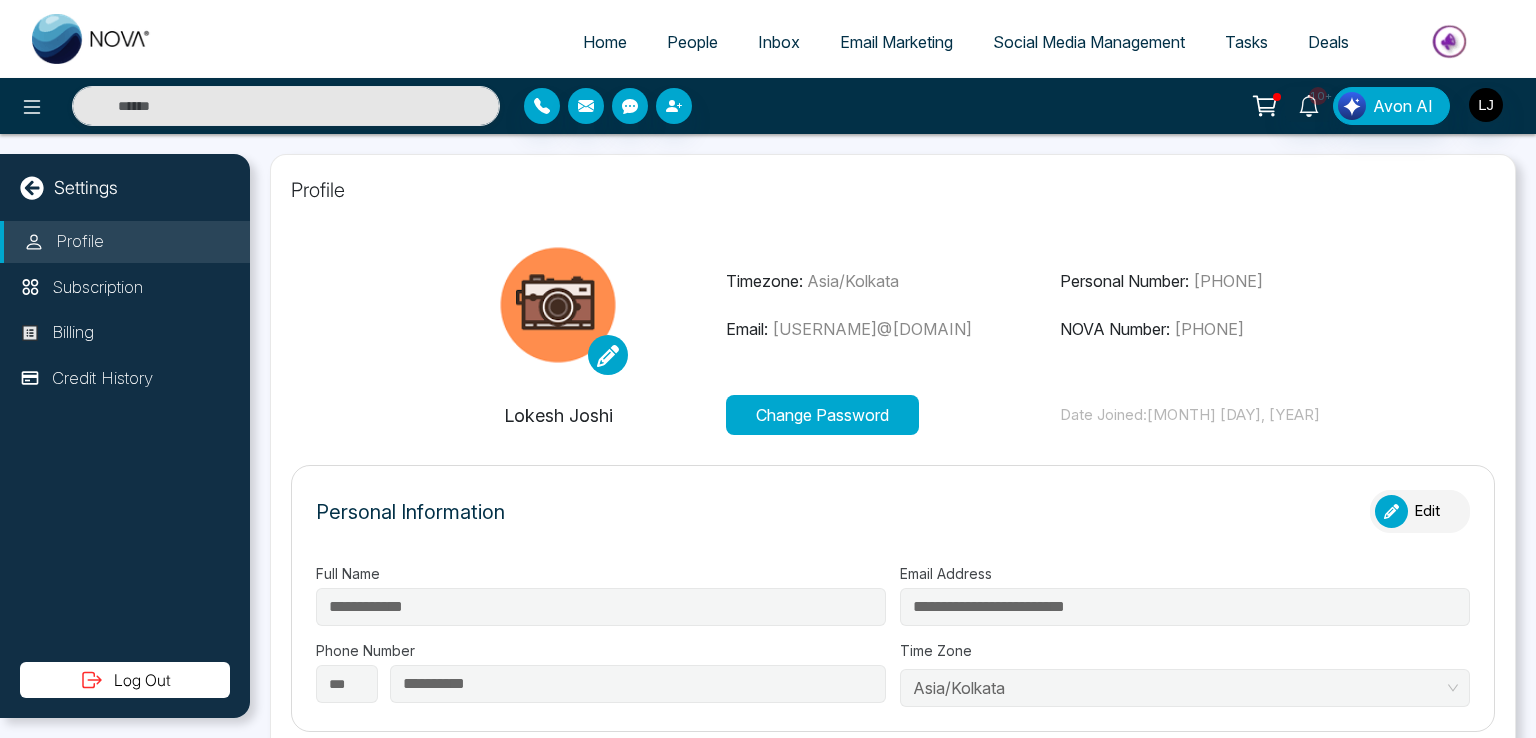 type on "**********" 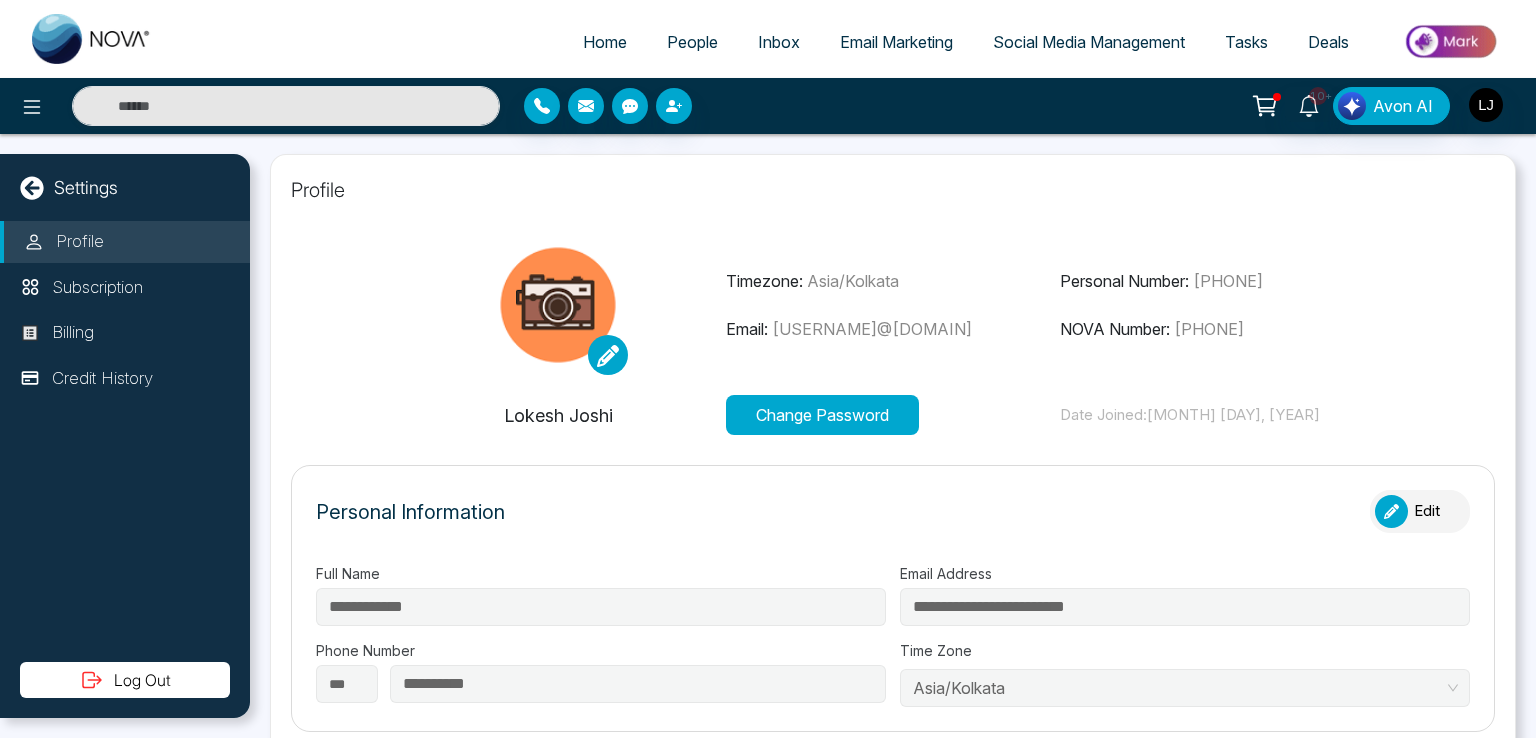 type on "**********" 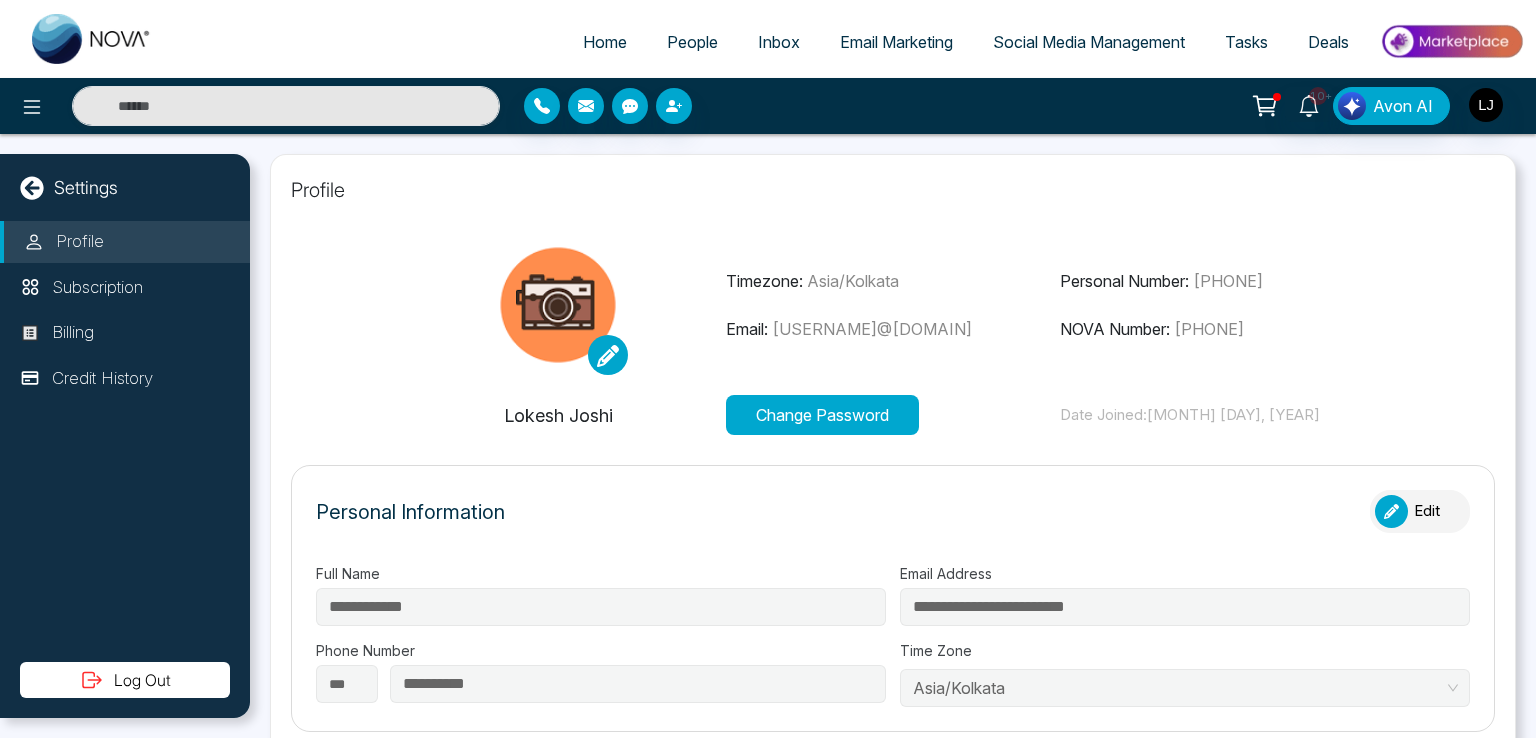 type on "**********" 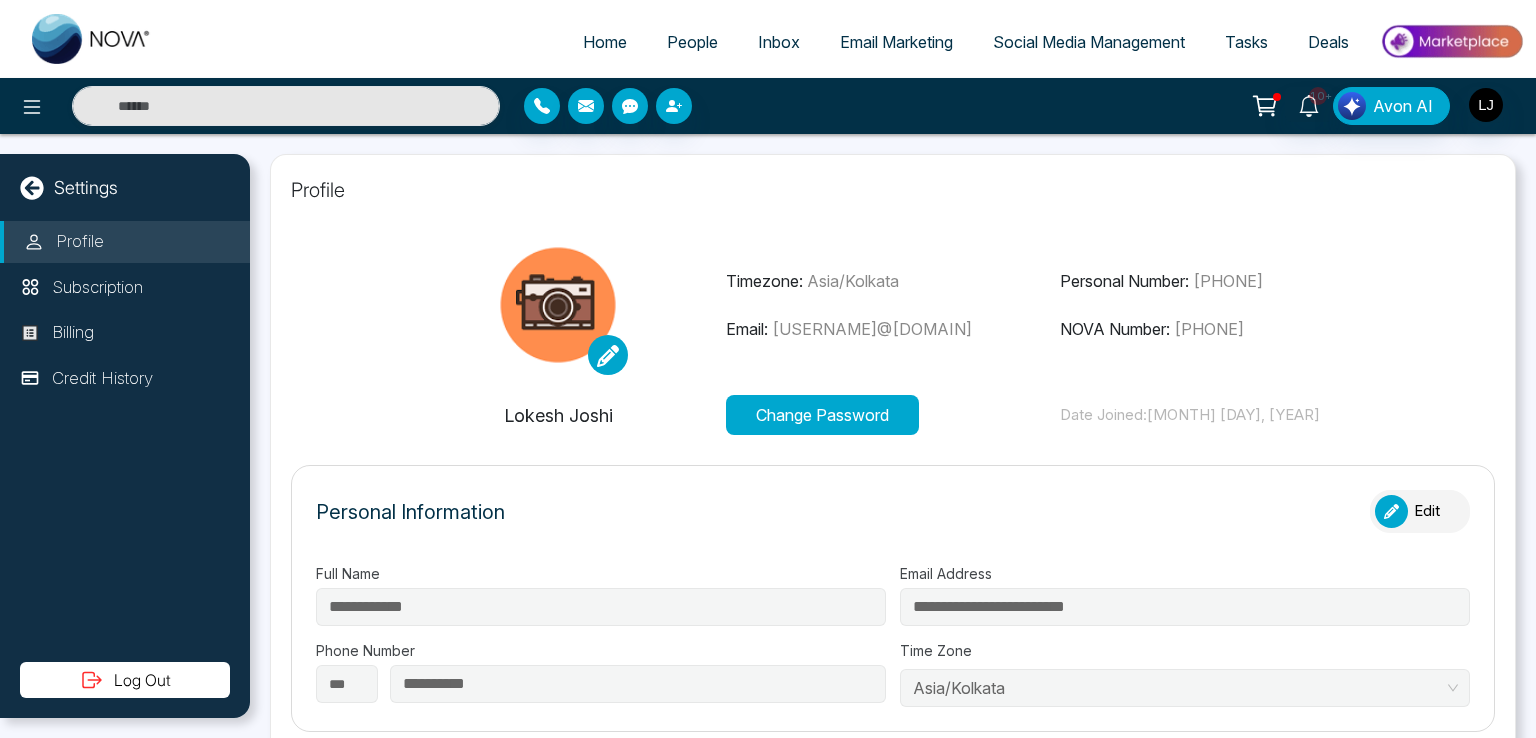 type on "**********" 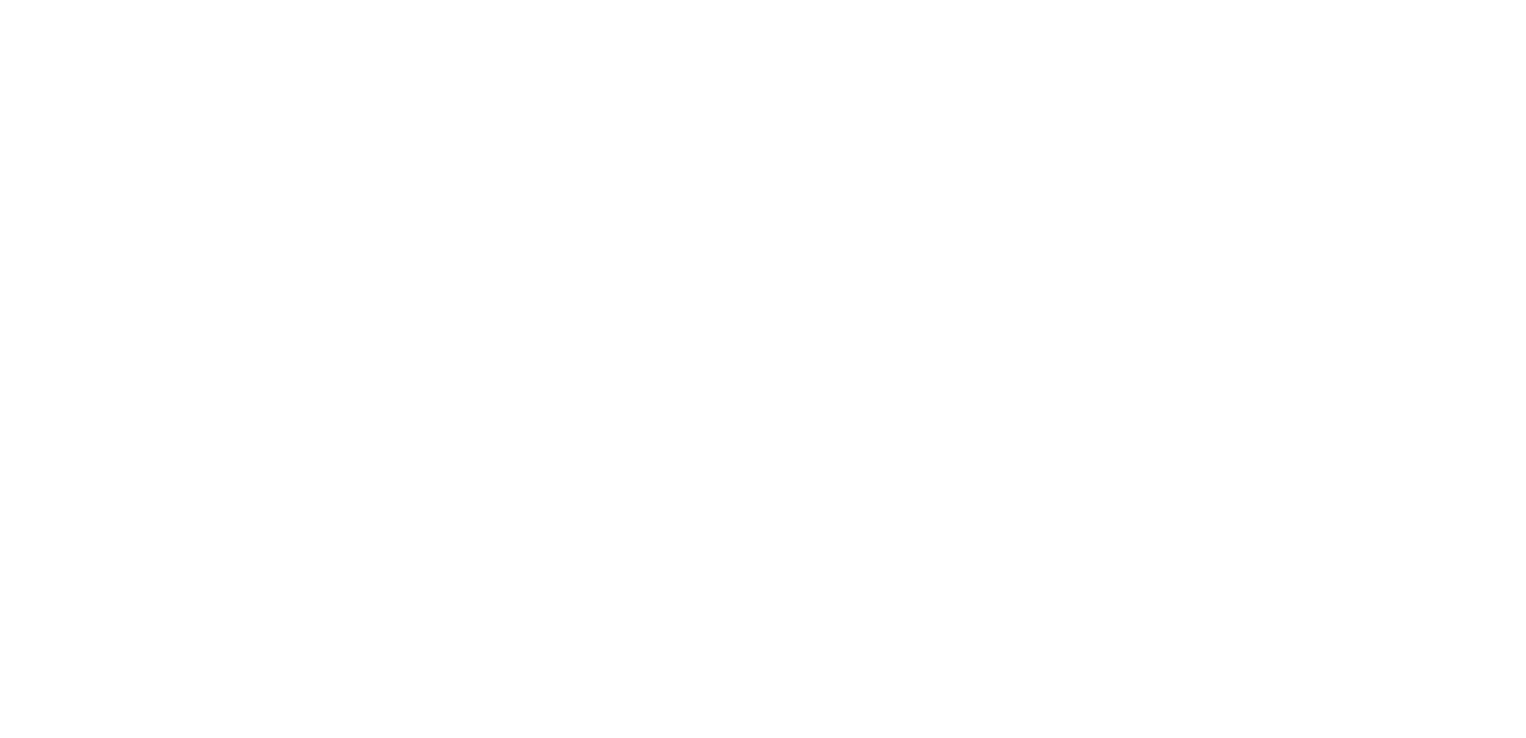scroll, scrollTop: 0, scrollLeft: 0, axis: both 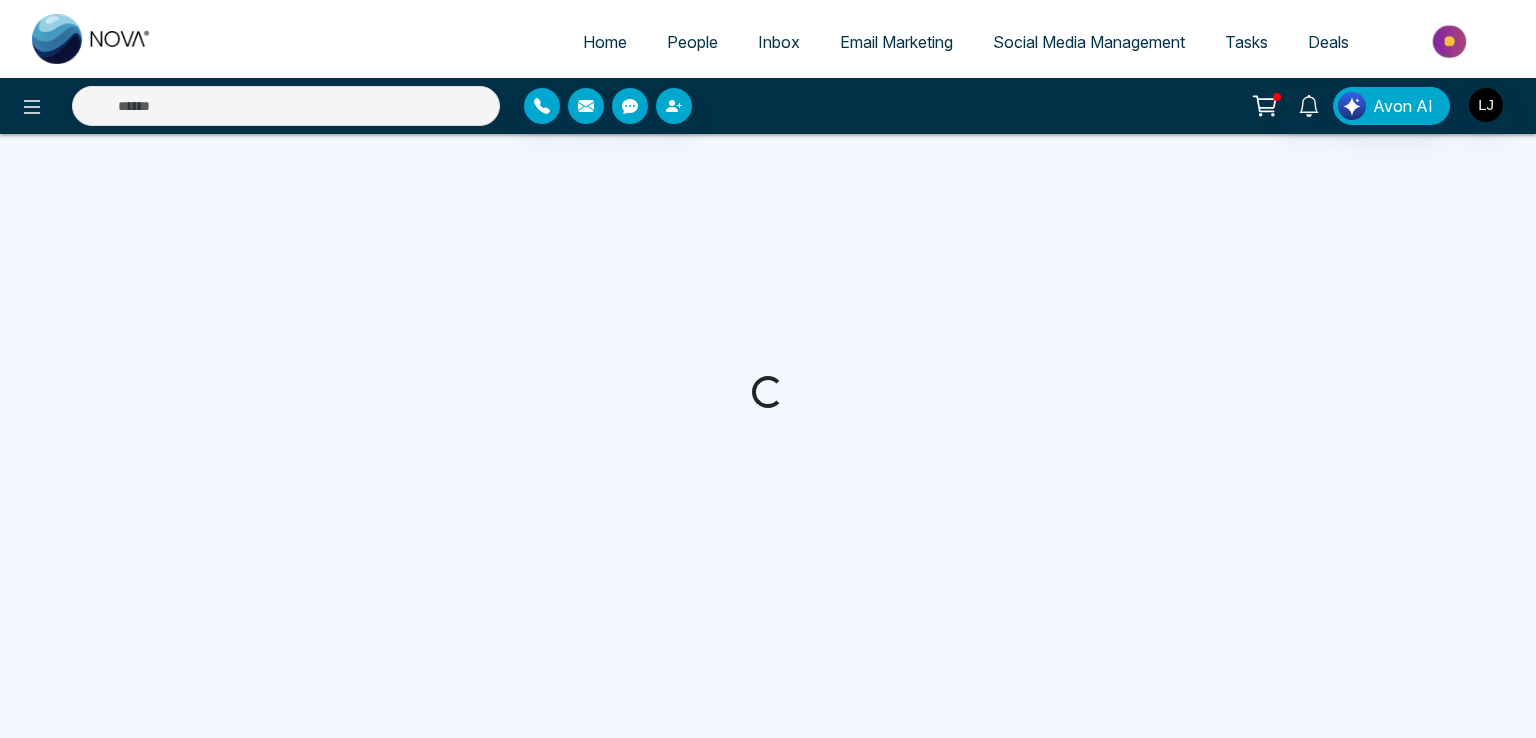select on "***" 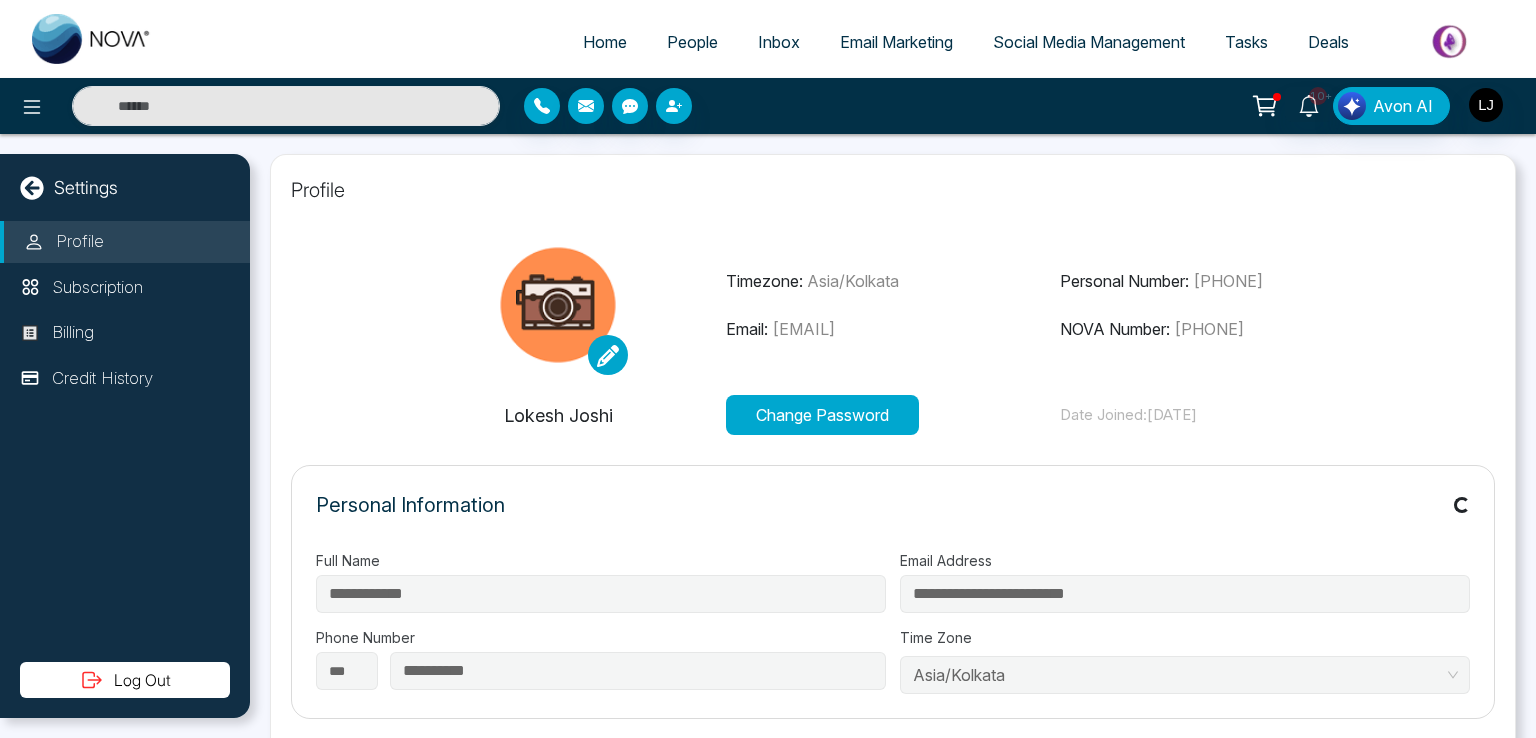 type on "**********" 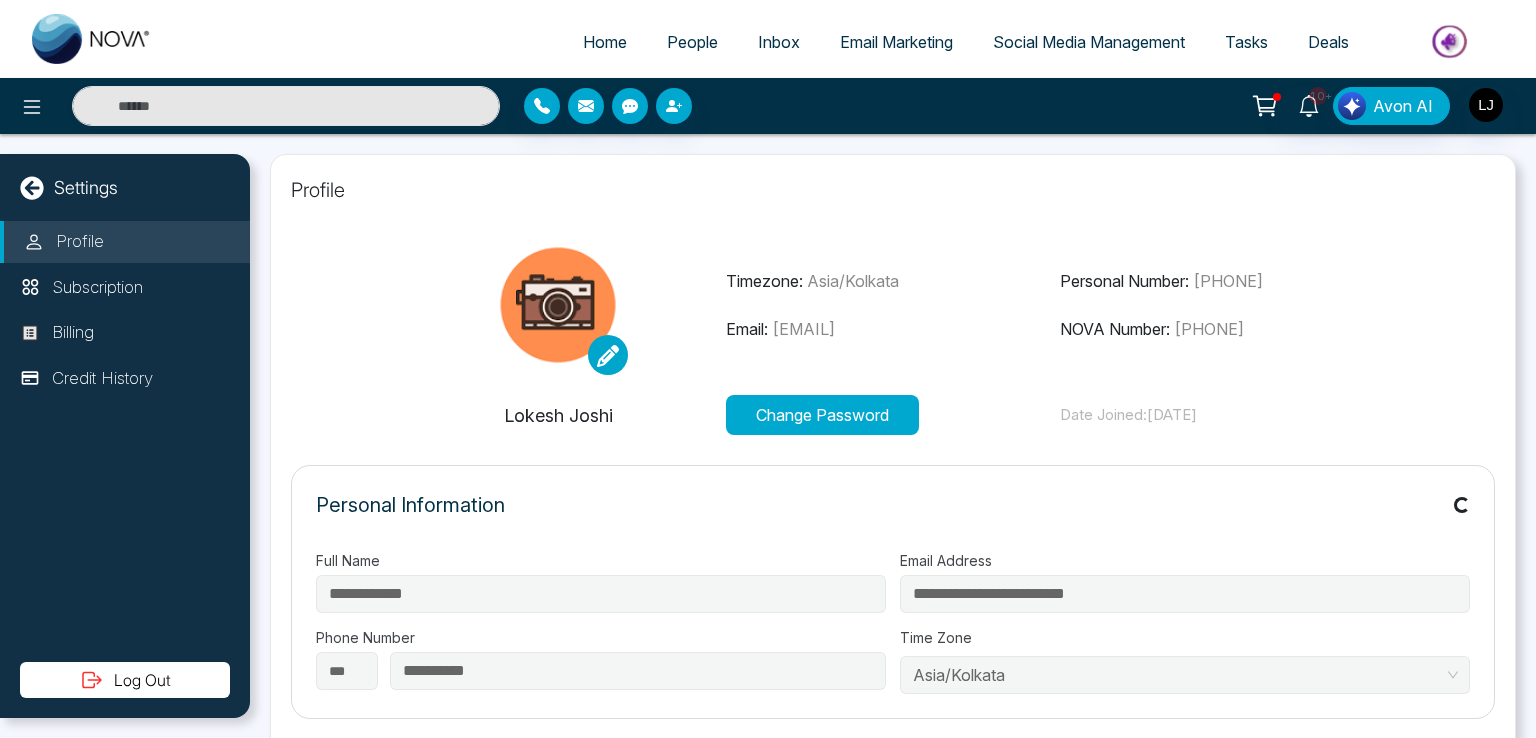 type on "**********" 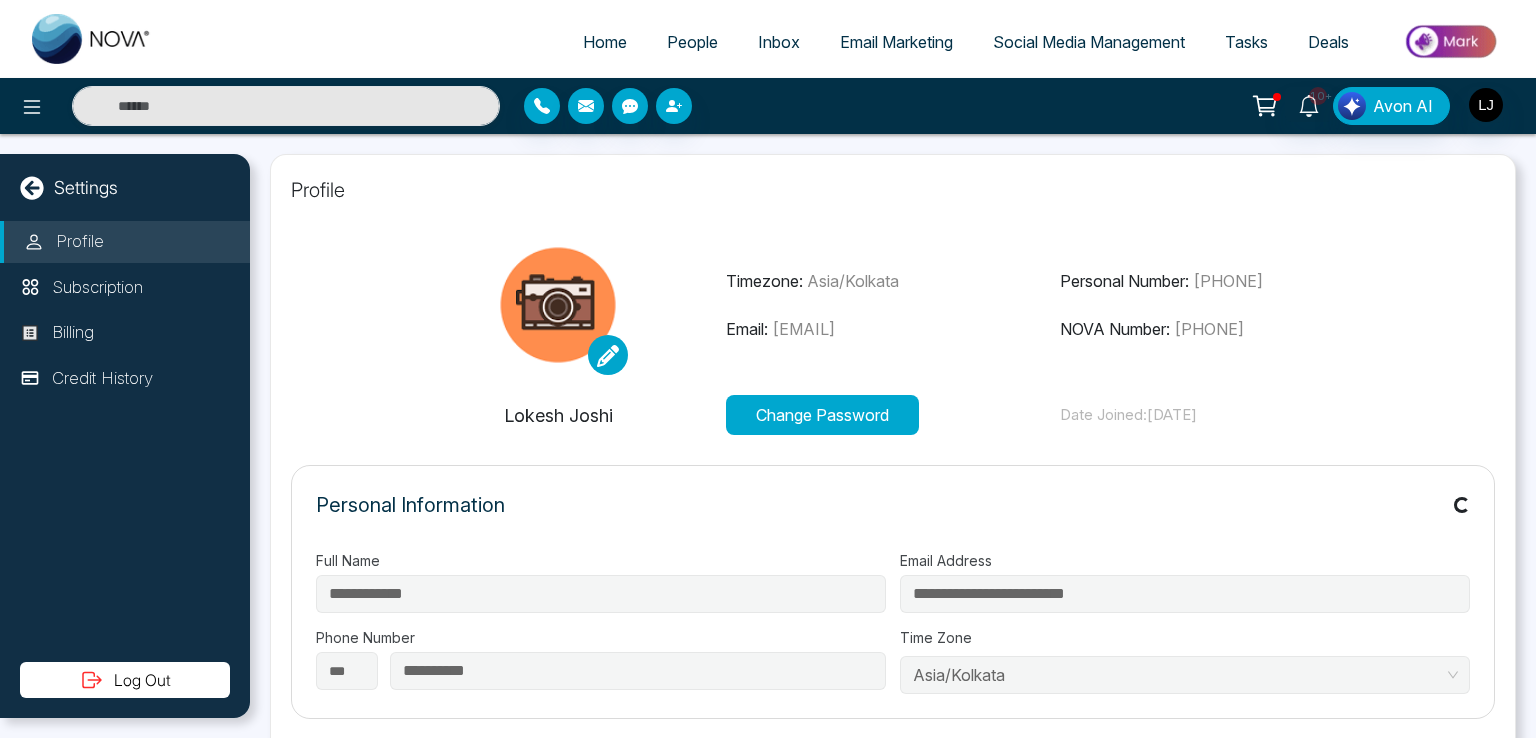 type on "**********" 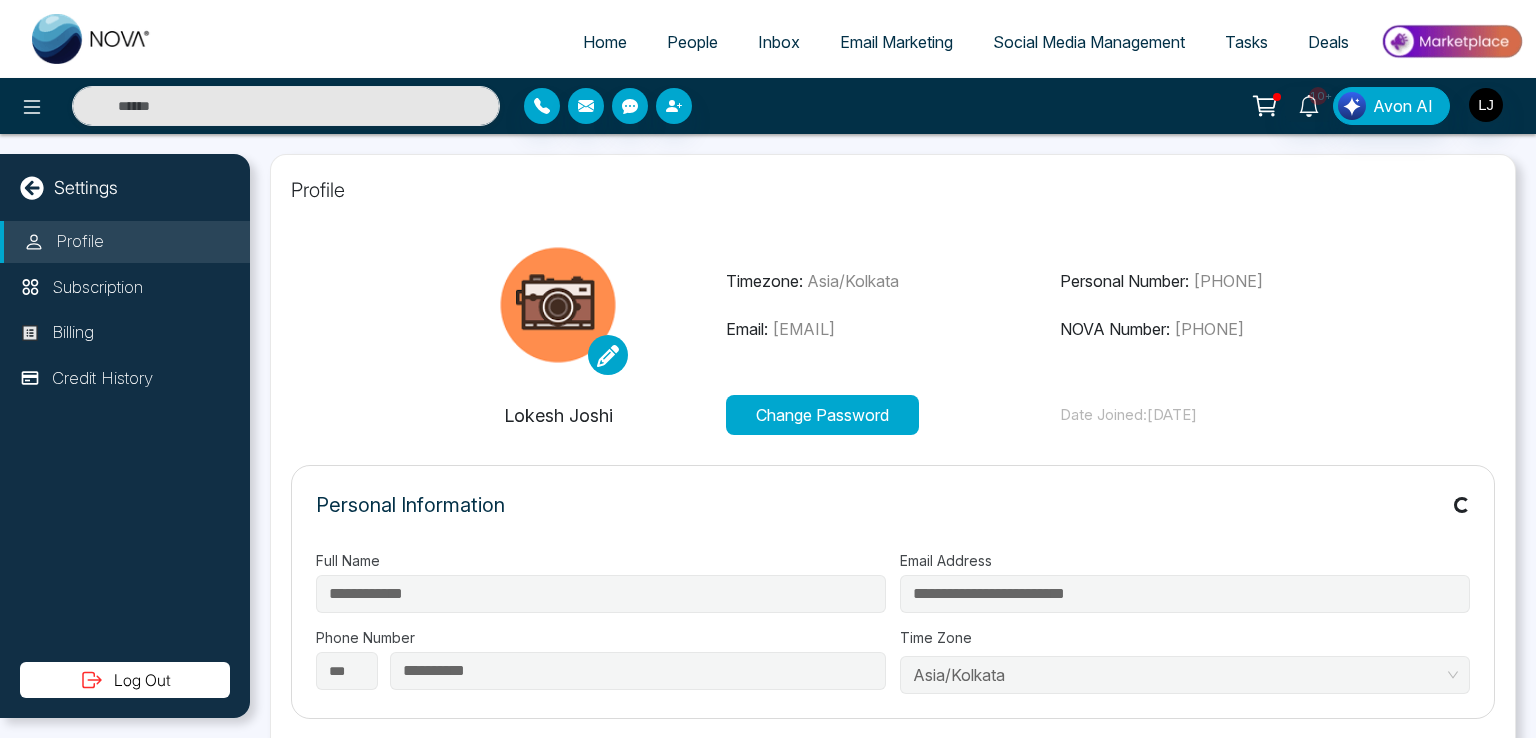 type on "**********" 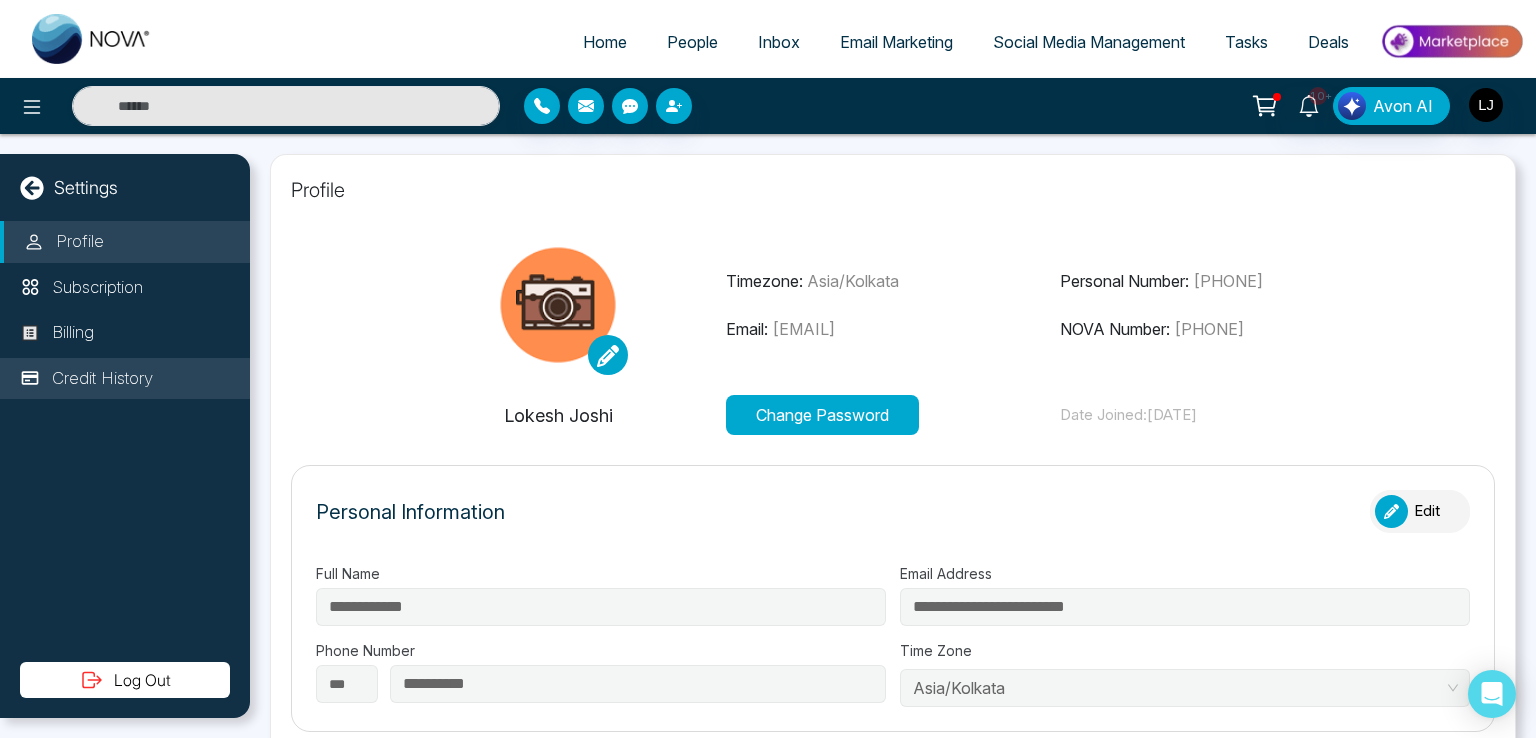 click on "Credit History" at bounding box center [102, 379] 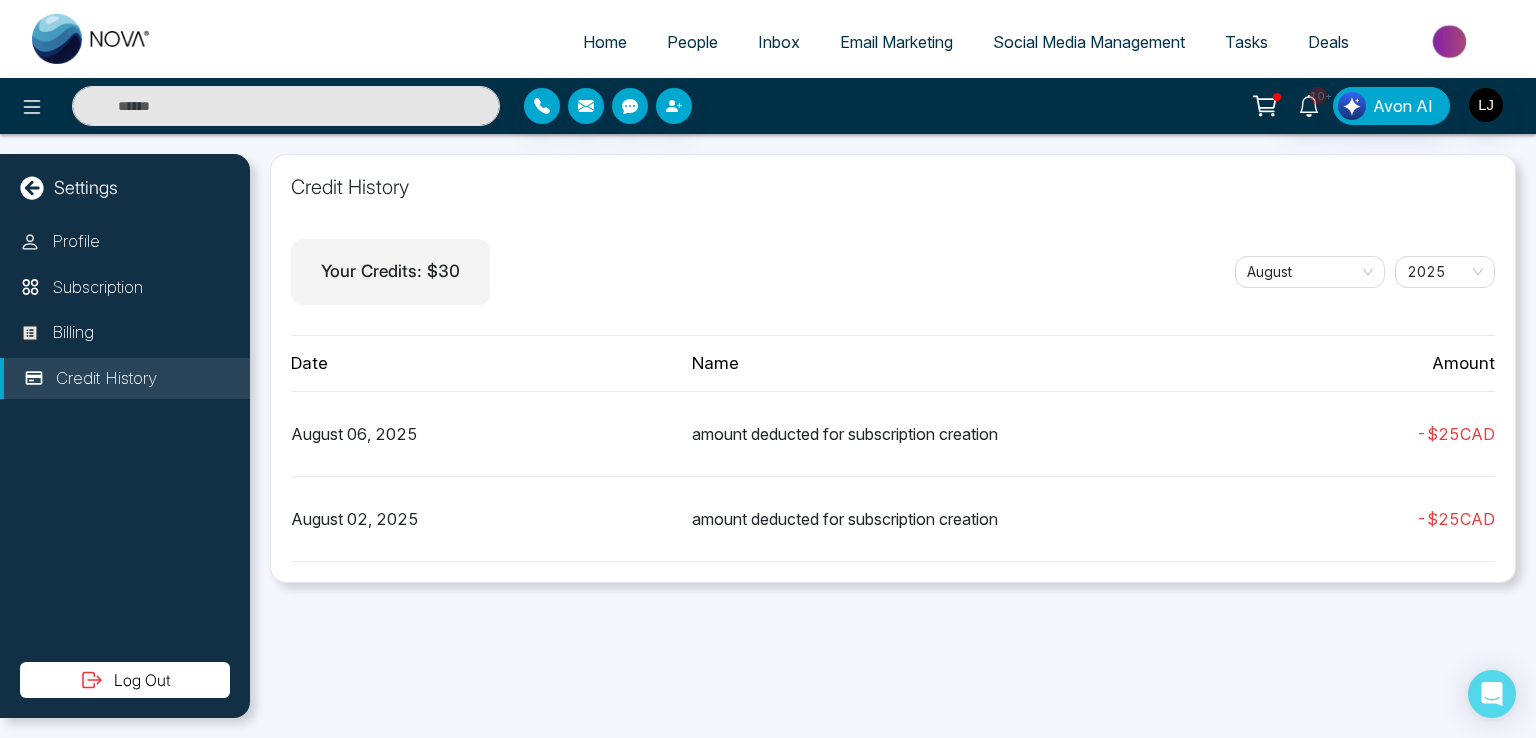 click at bounding box center (1451, 41) 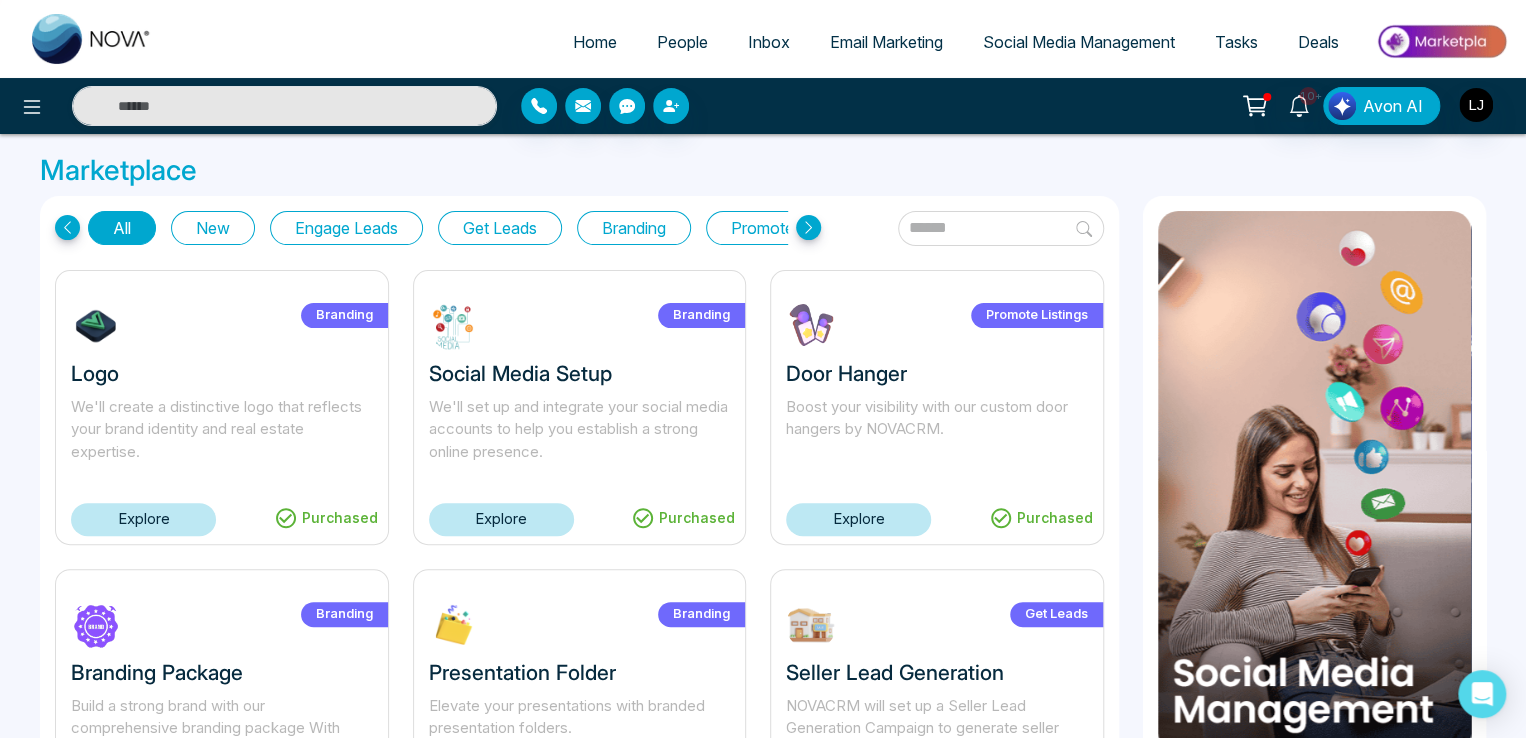 click on "Explore" at bounding box center (858, 519) 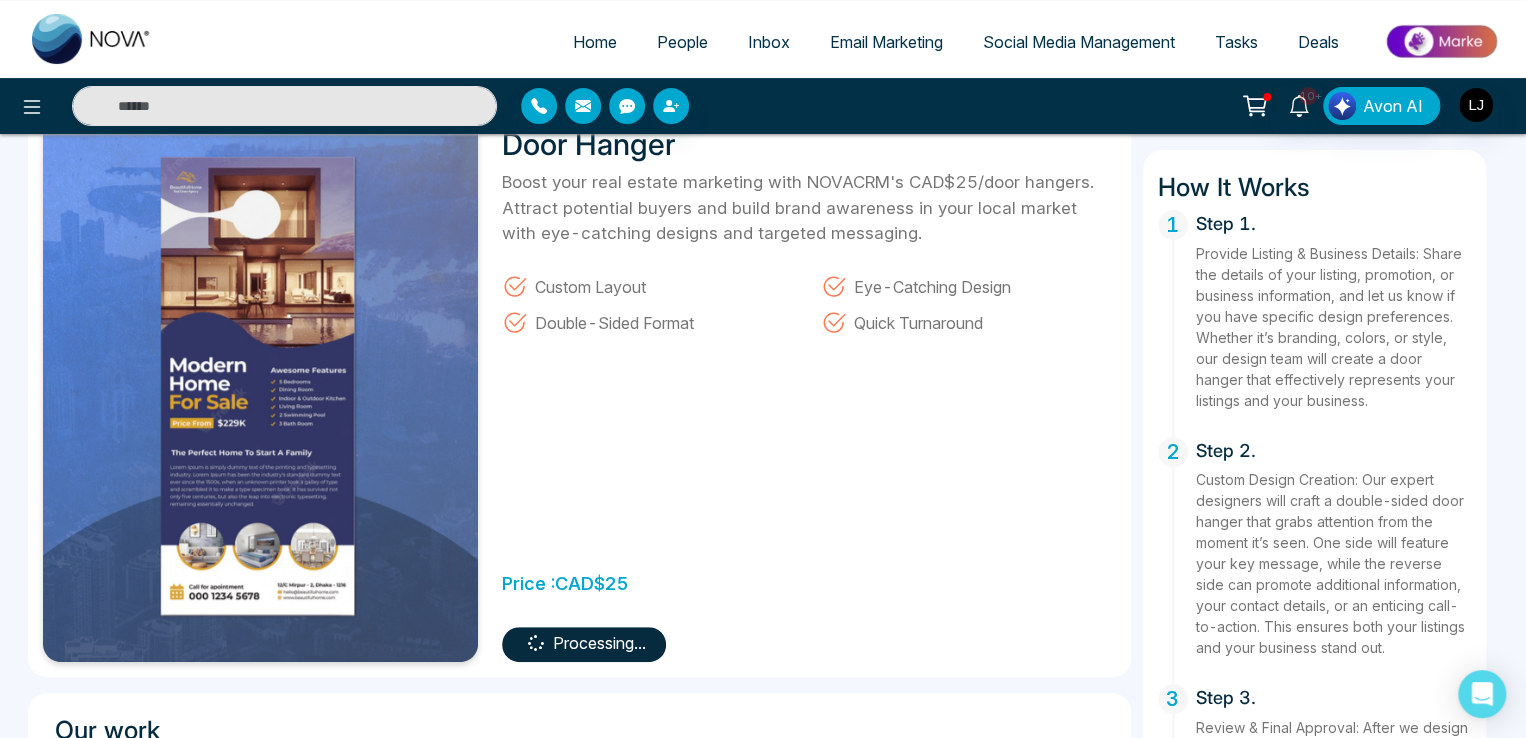 scroll, scrollTop: 249, scrollLeft: 0, axis: vertical 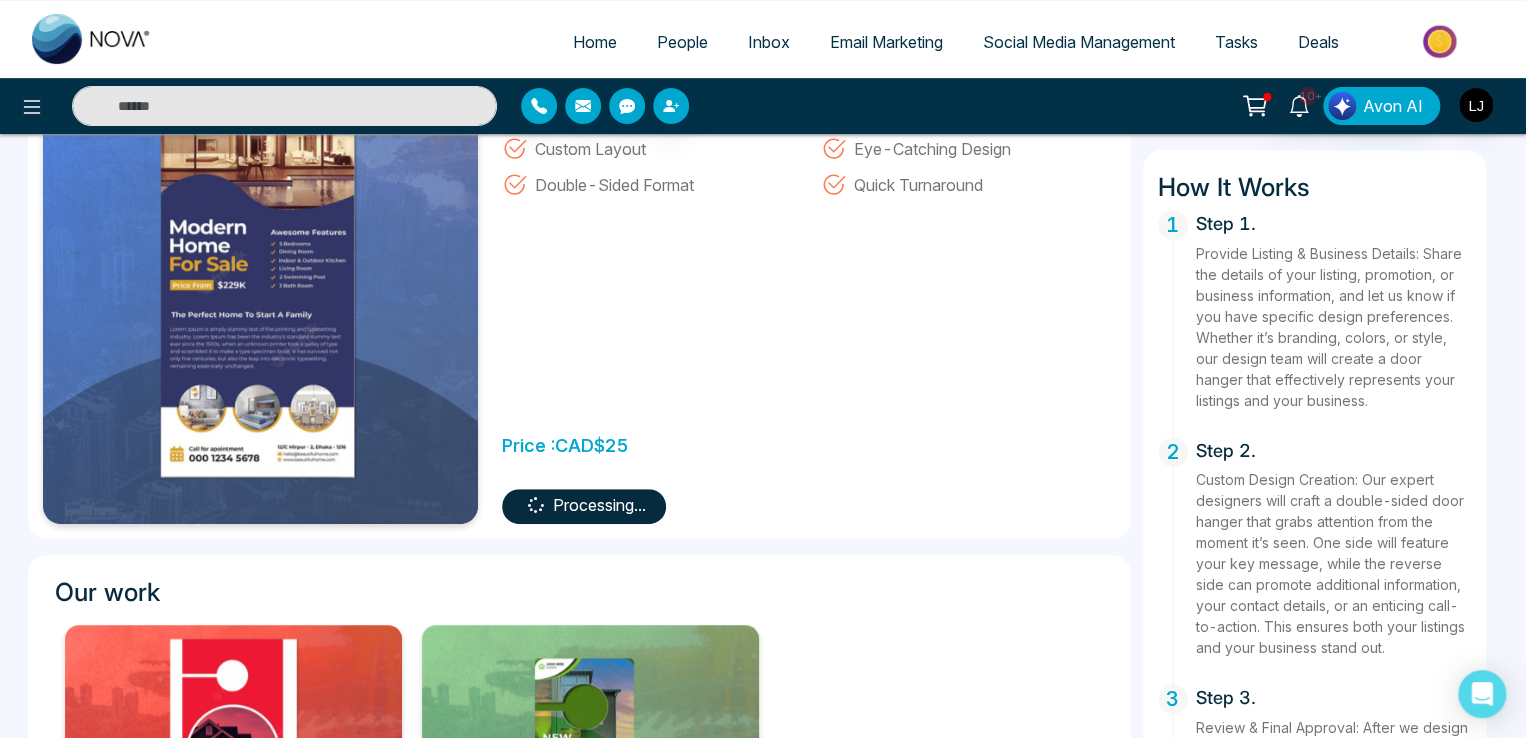 click on "Processing..." at bounding box center [584, 506] 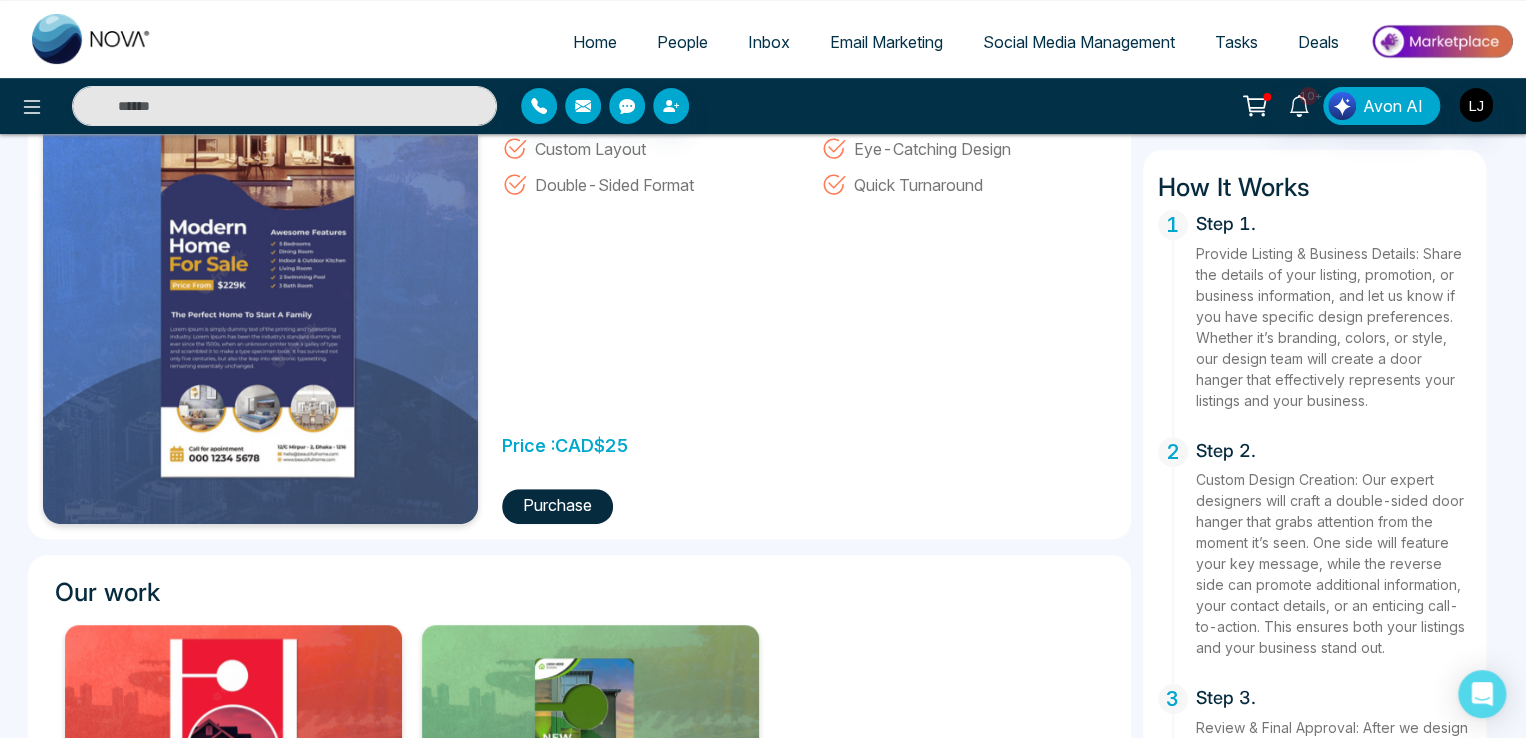 click on "Purchase" at bounding box center (557, 506) 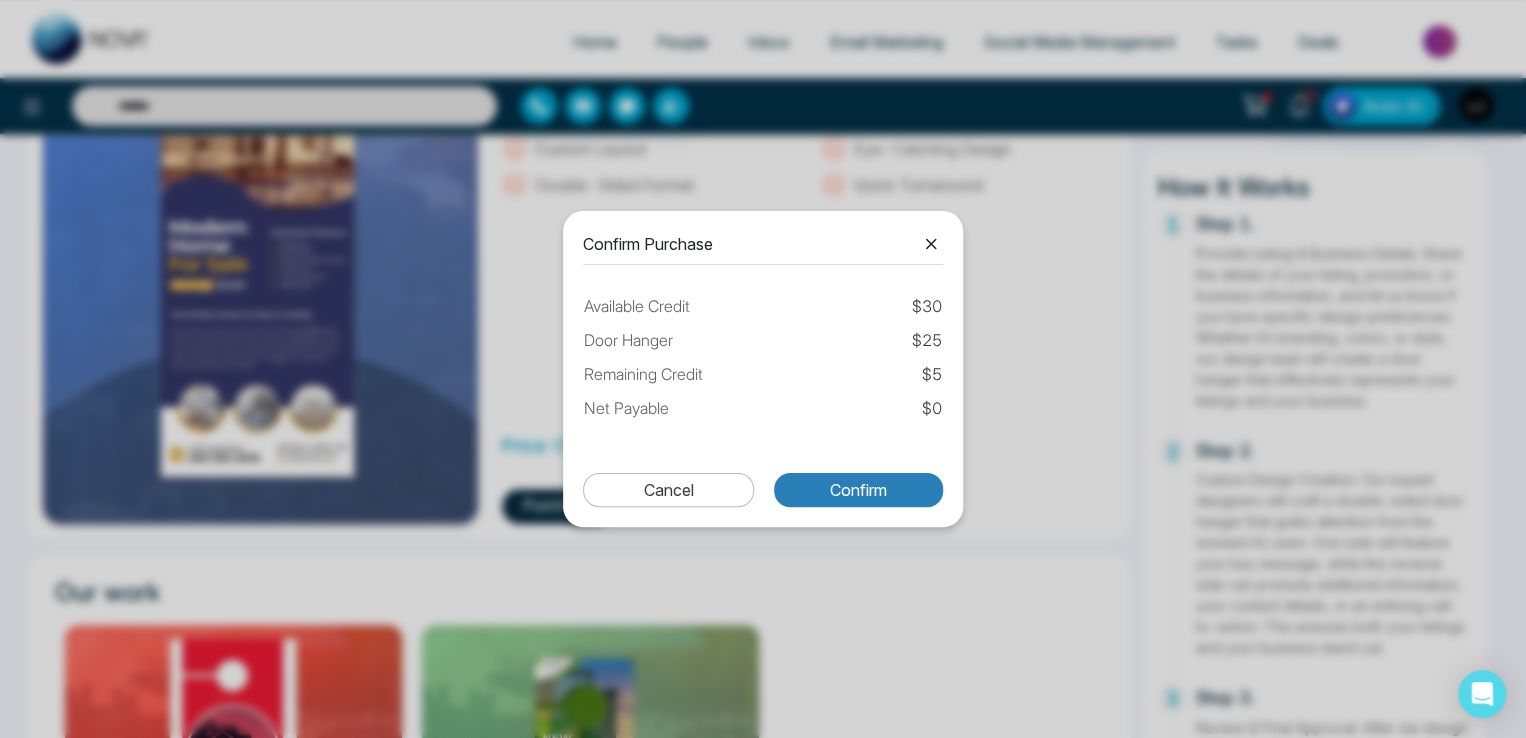 click on "Confirm" at bounding box center (858, 490) 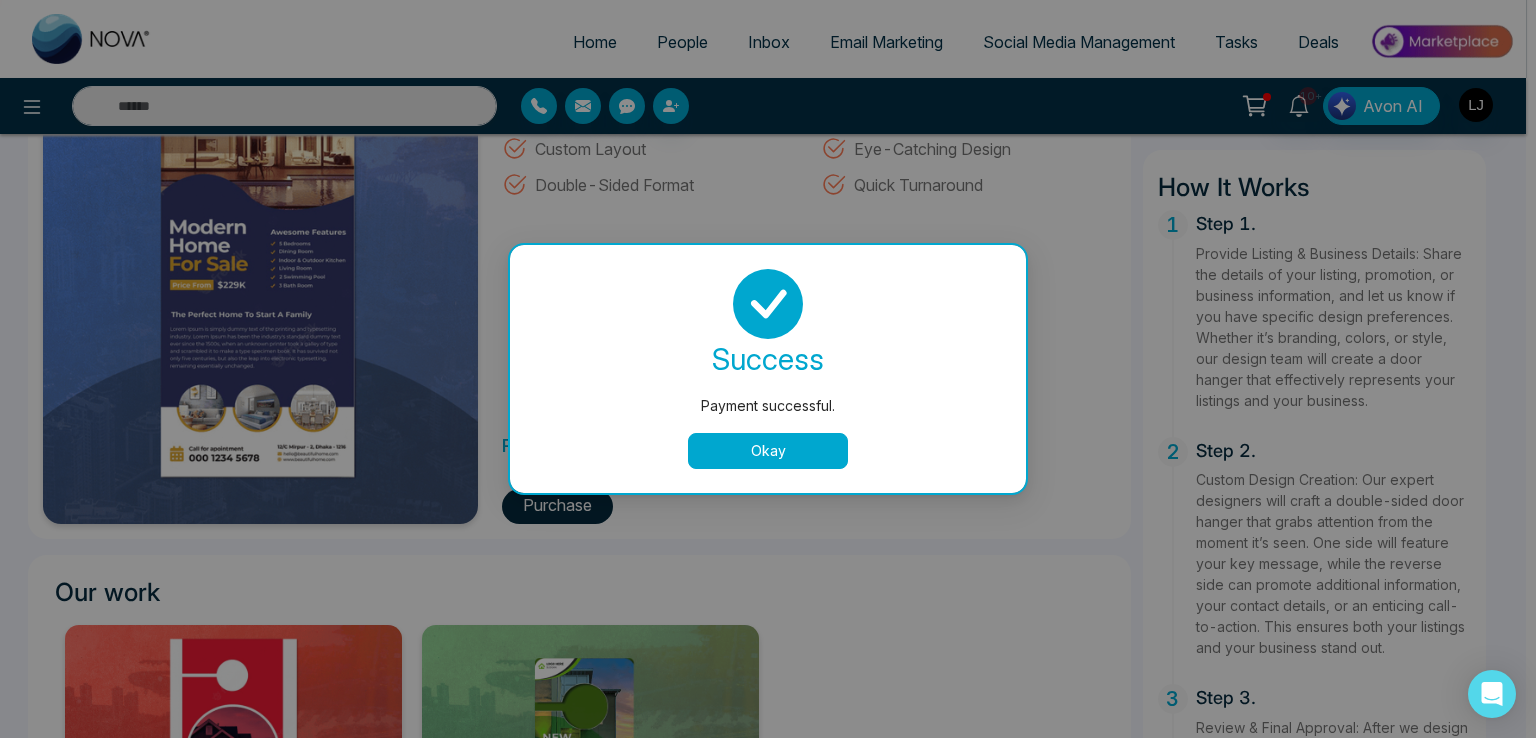 click on "Okay" at bounding box center (768, 451) 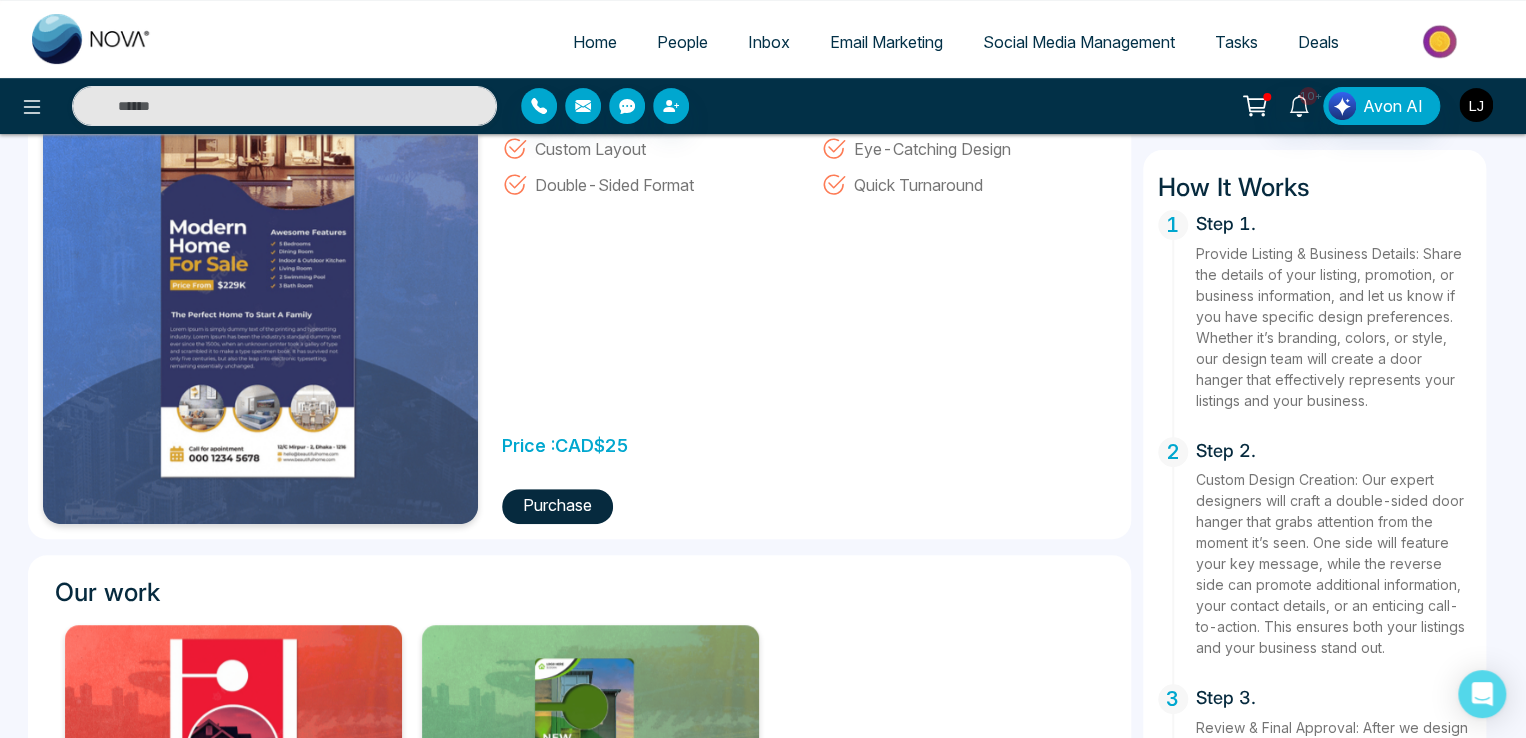 click at bounding box center [1476, 105] 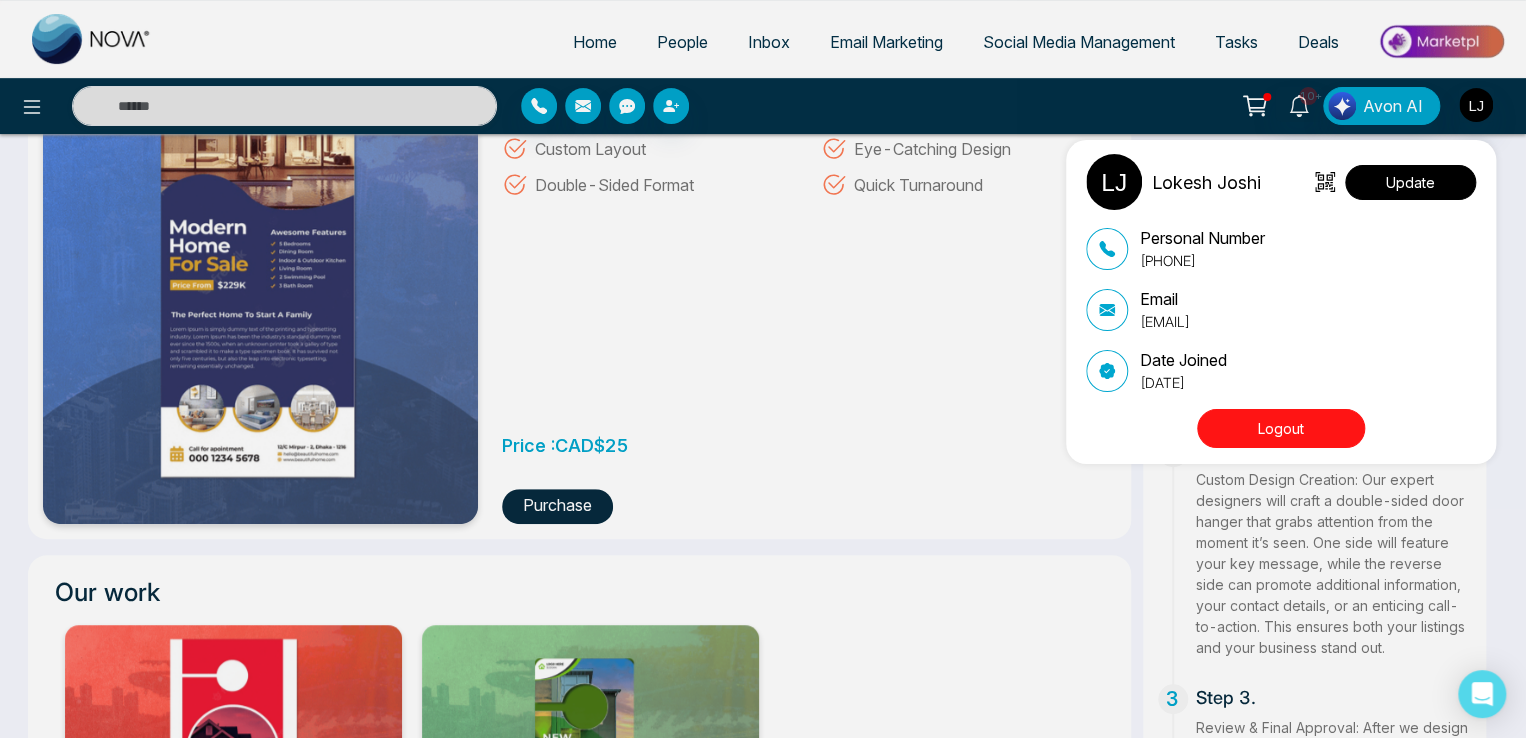 click on "Update" at bounding box center (1410, 182) 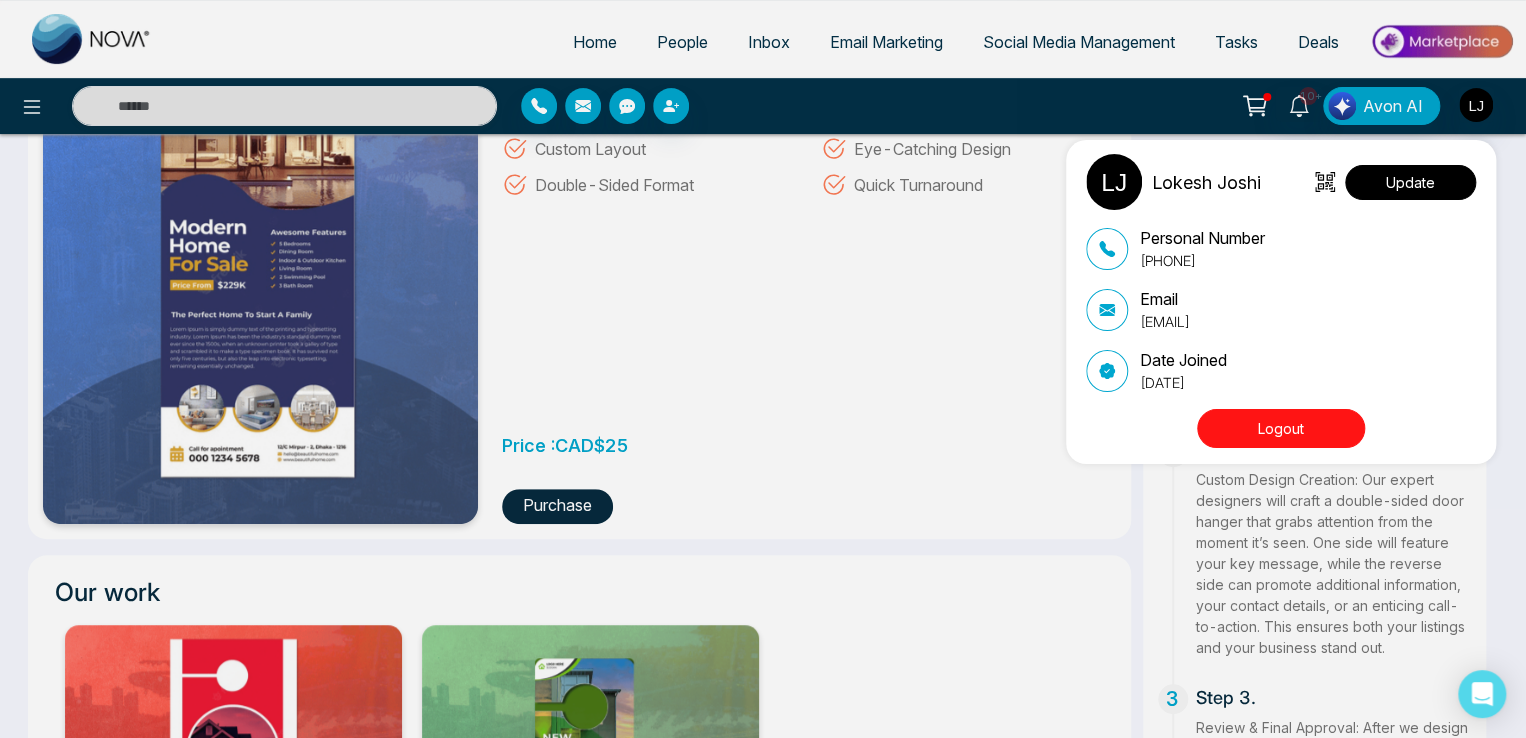select 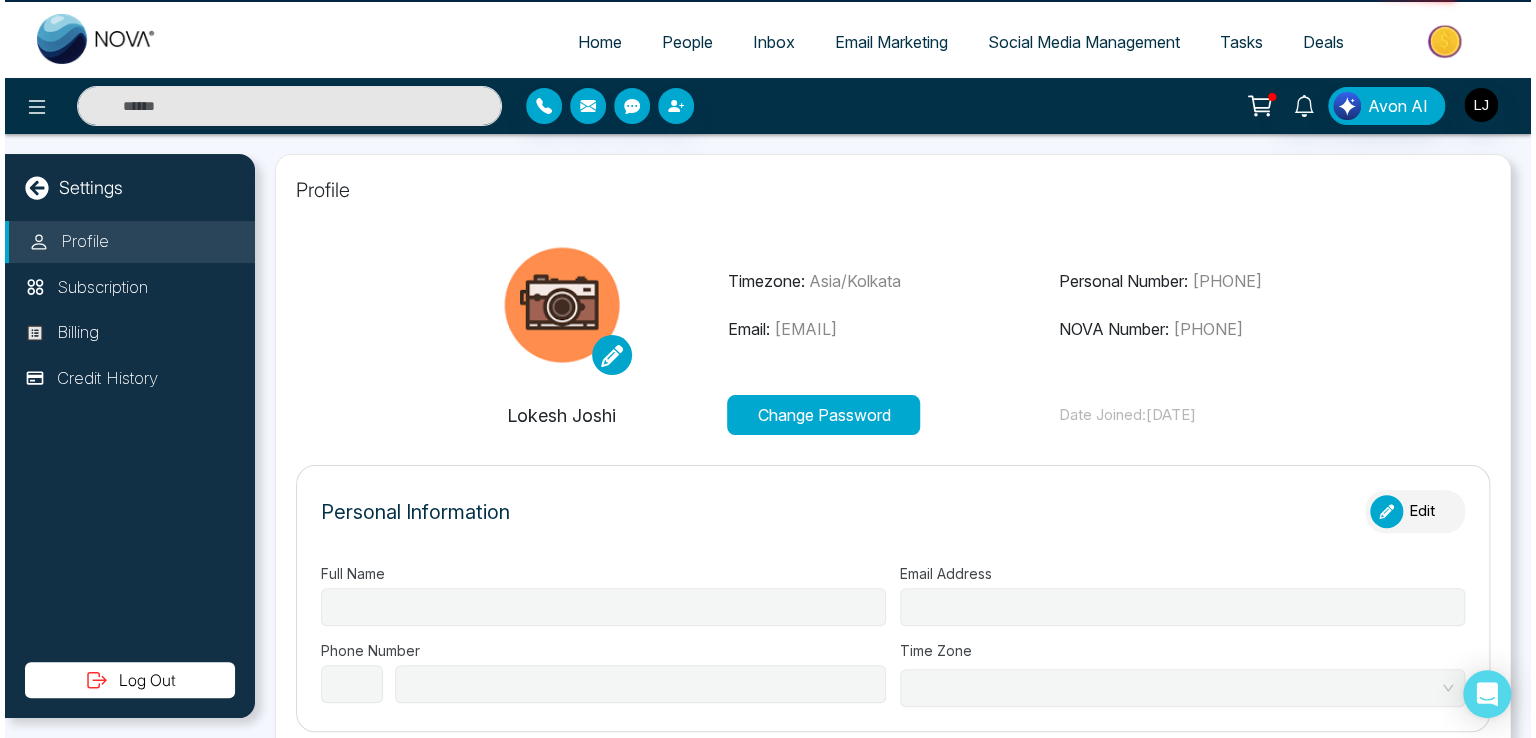 scroll, scrollTop: 0, scrollLeft: 0, axis: both 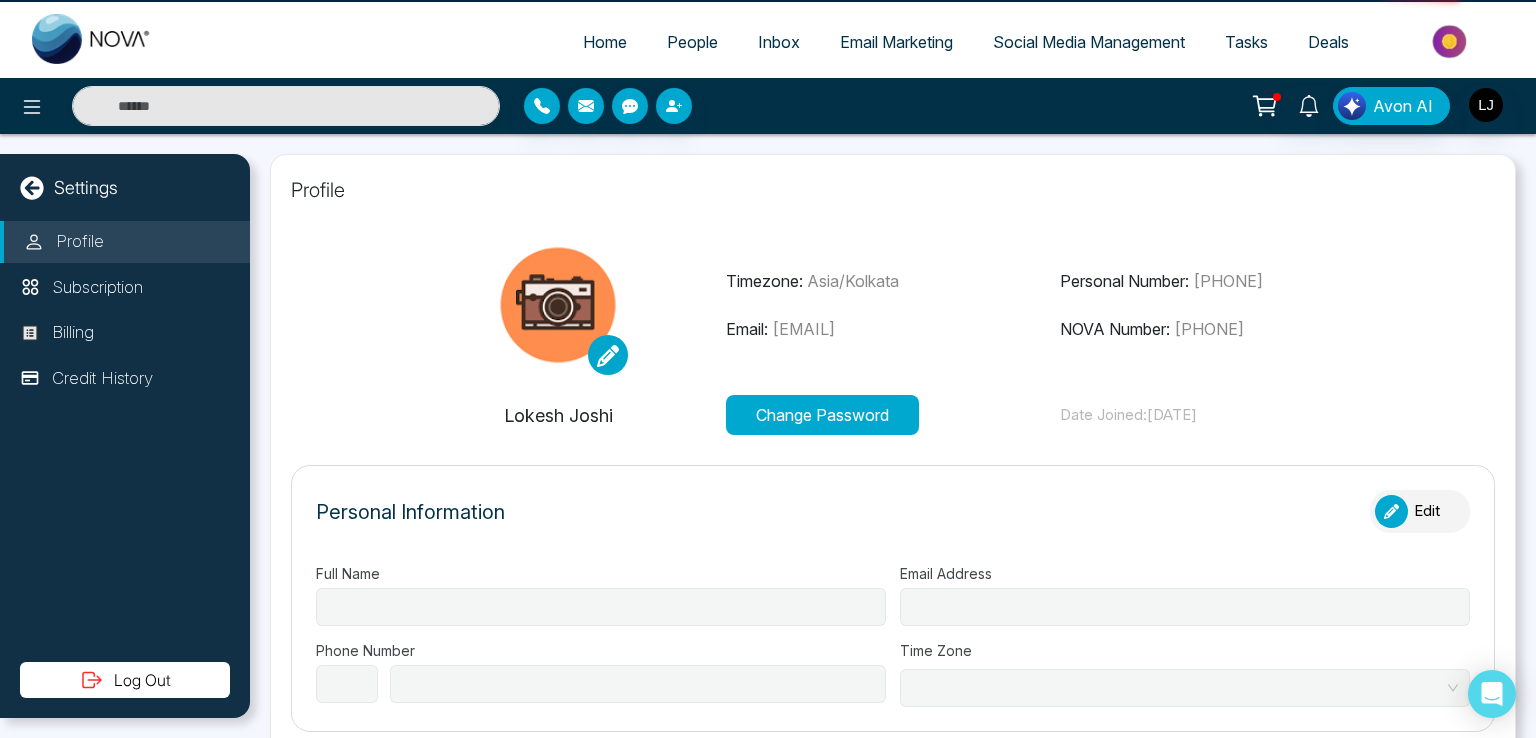 type on "**********" 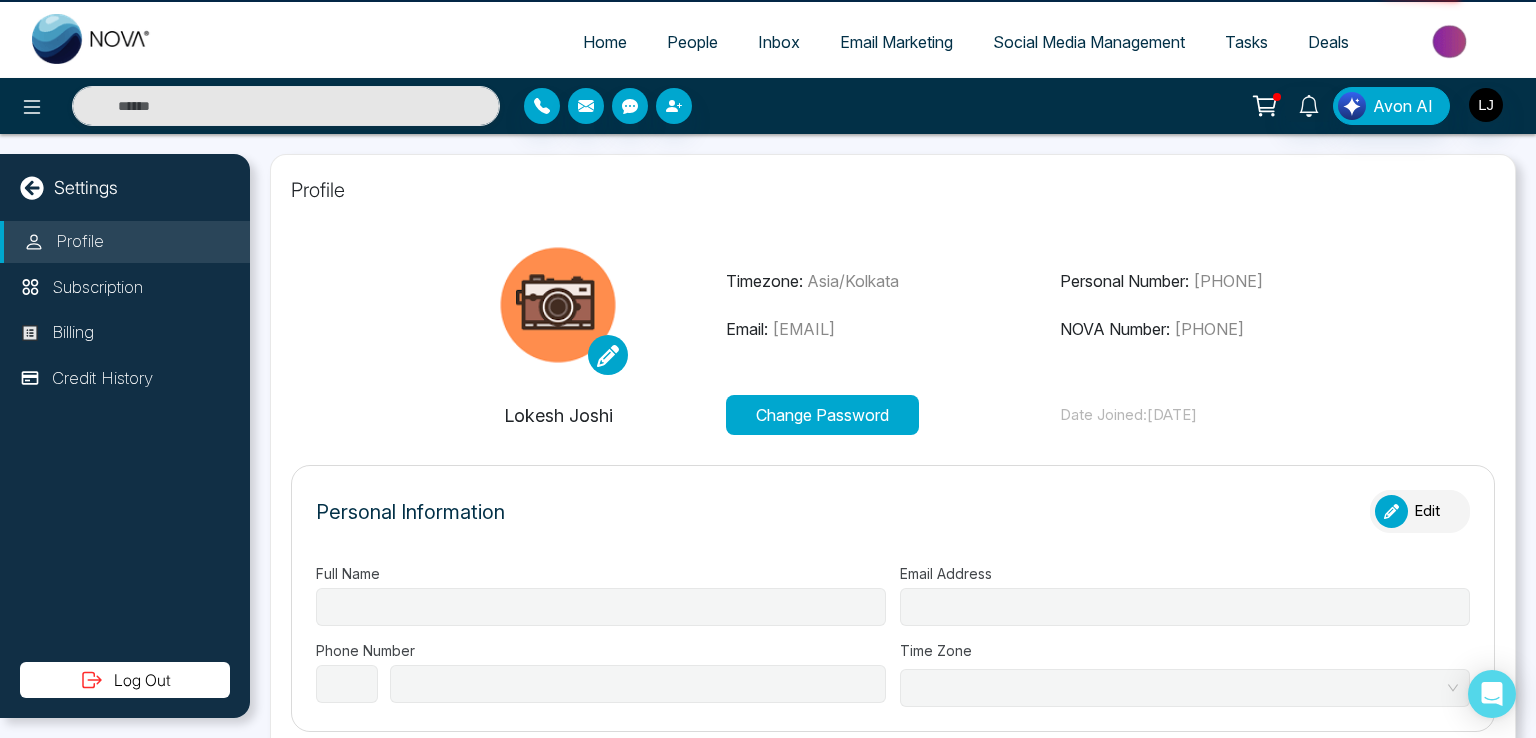 type on "**********" 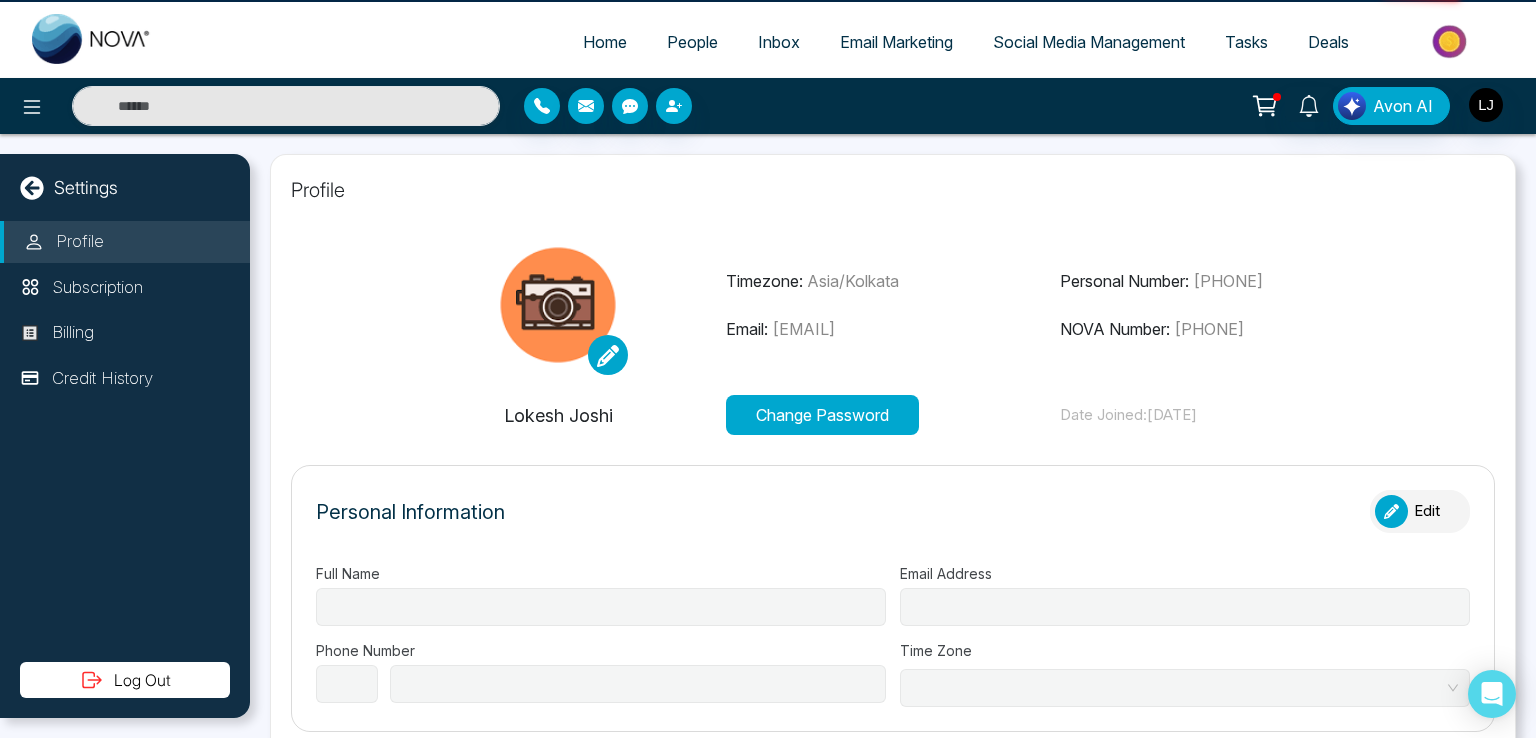 select on "***" 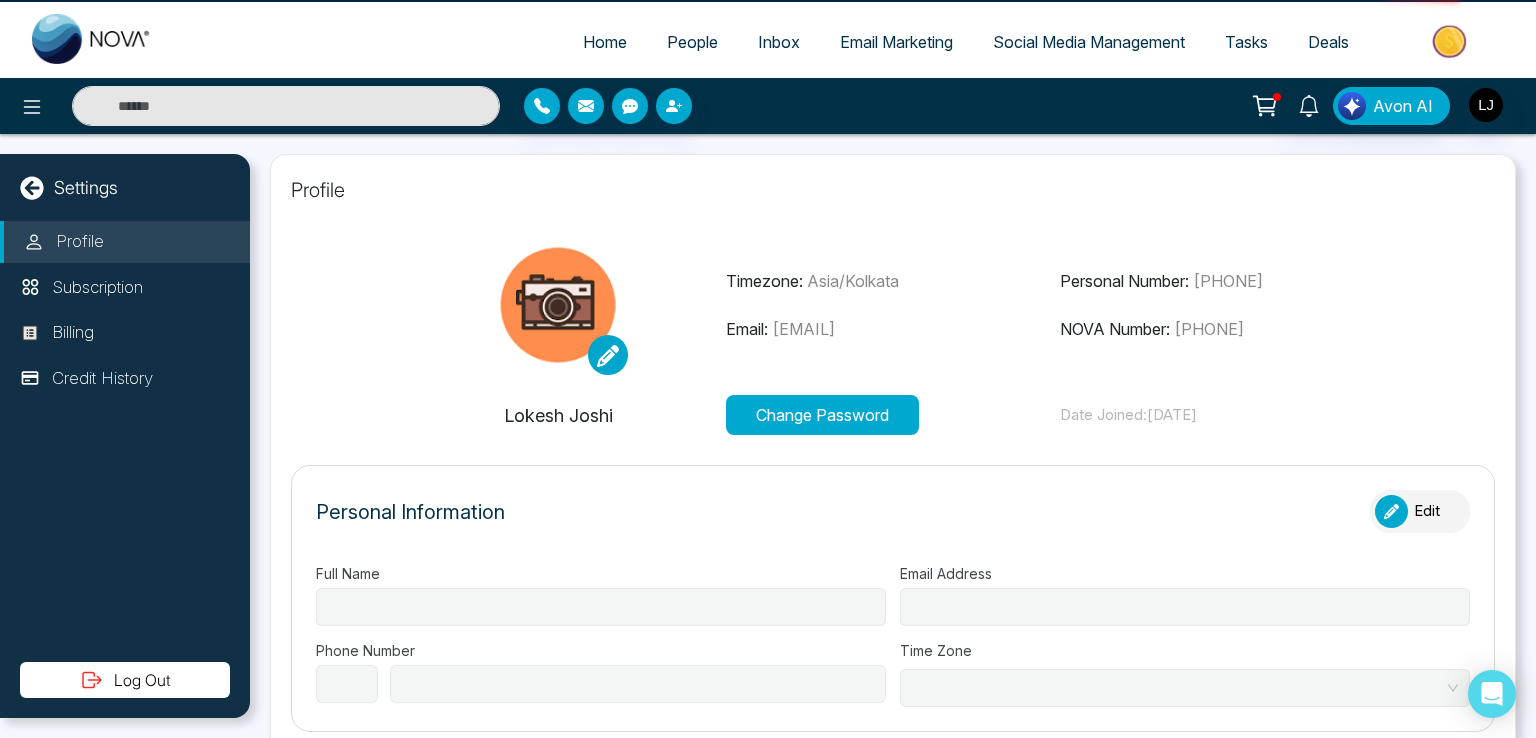 type on "**********" 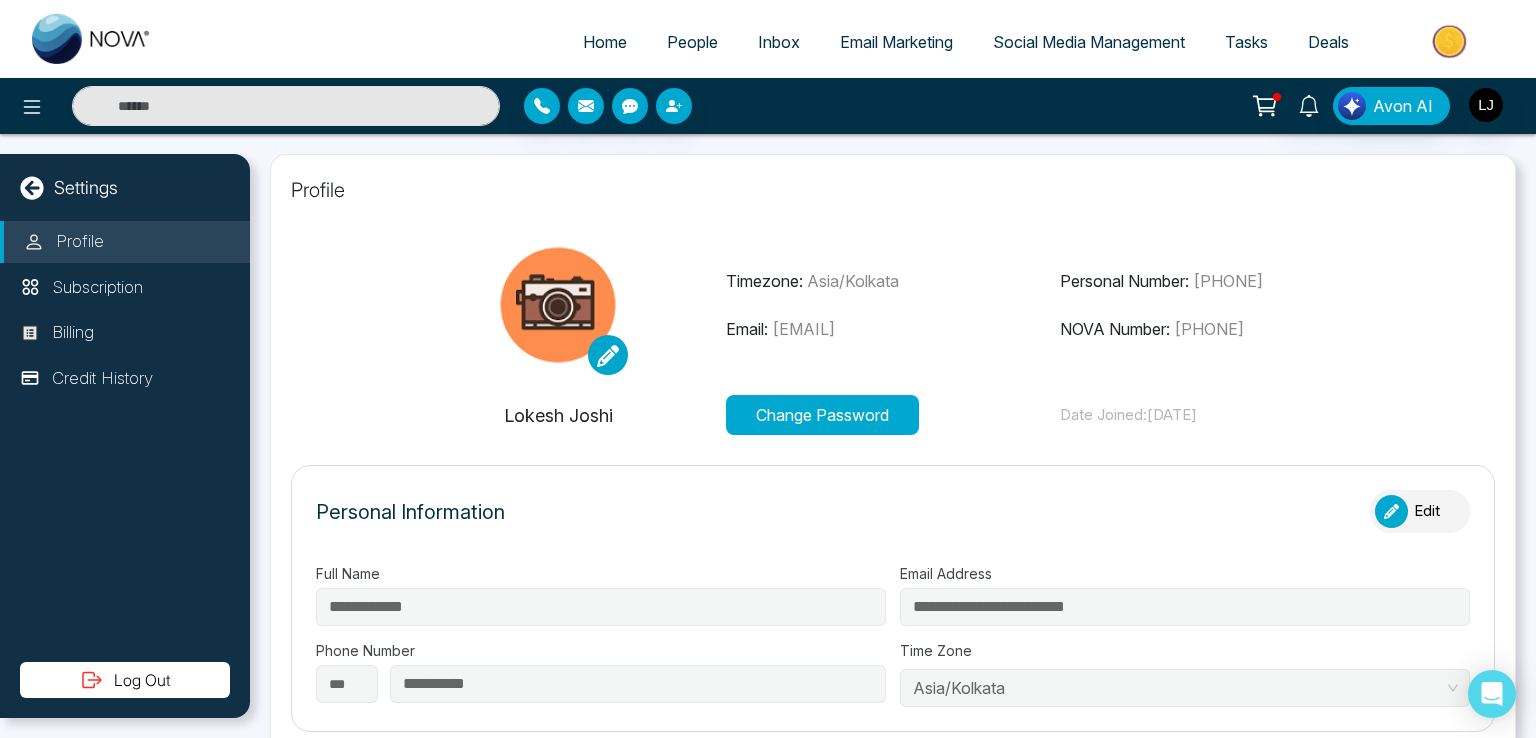 type on "**********" 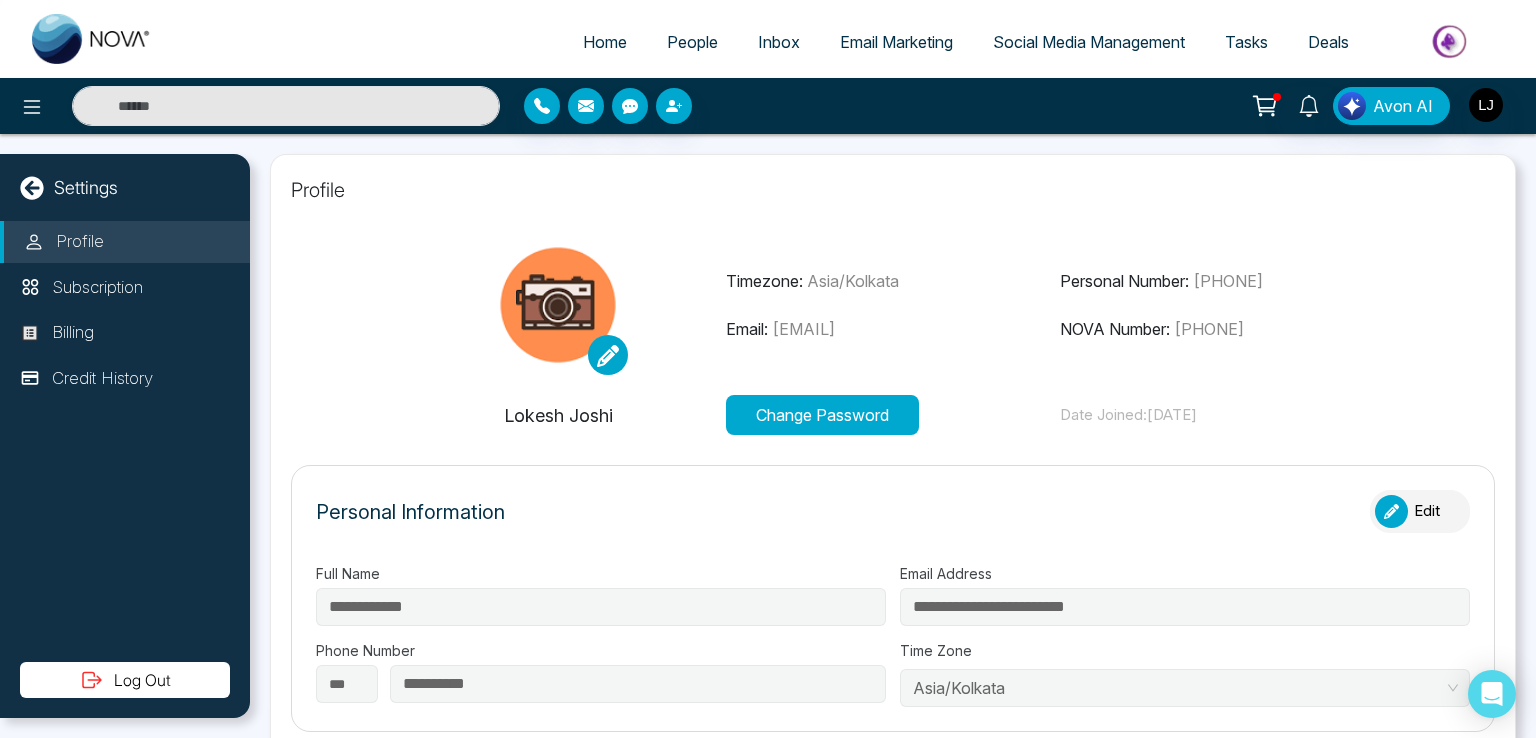 type on "**********" 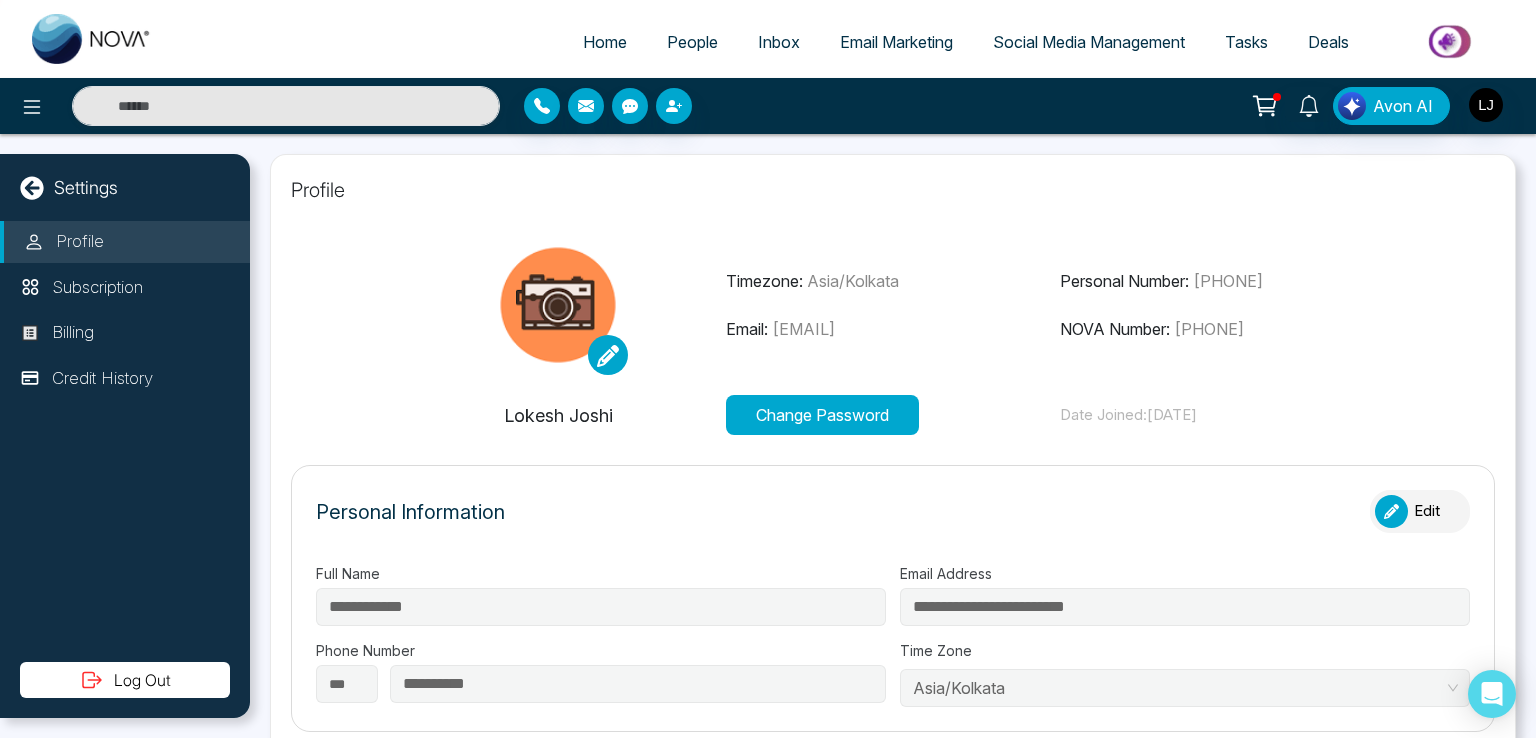 type on "**********" 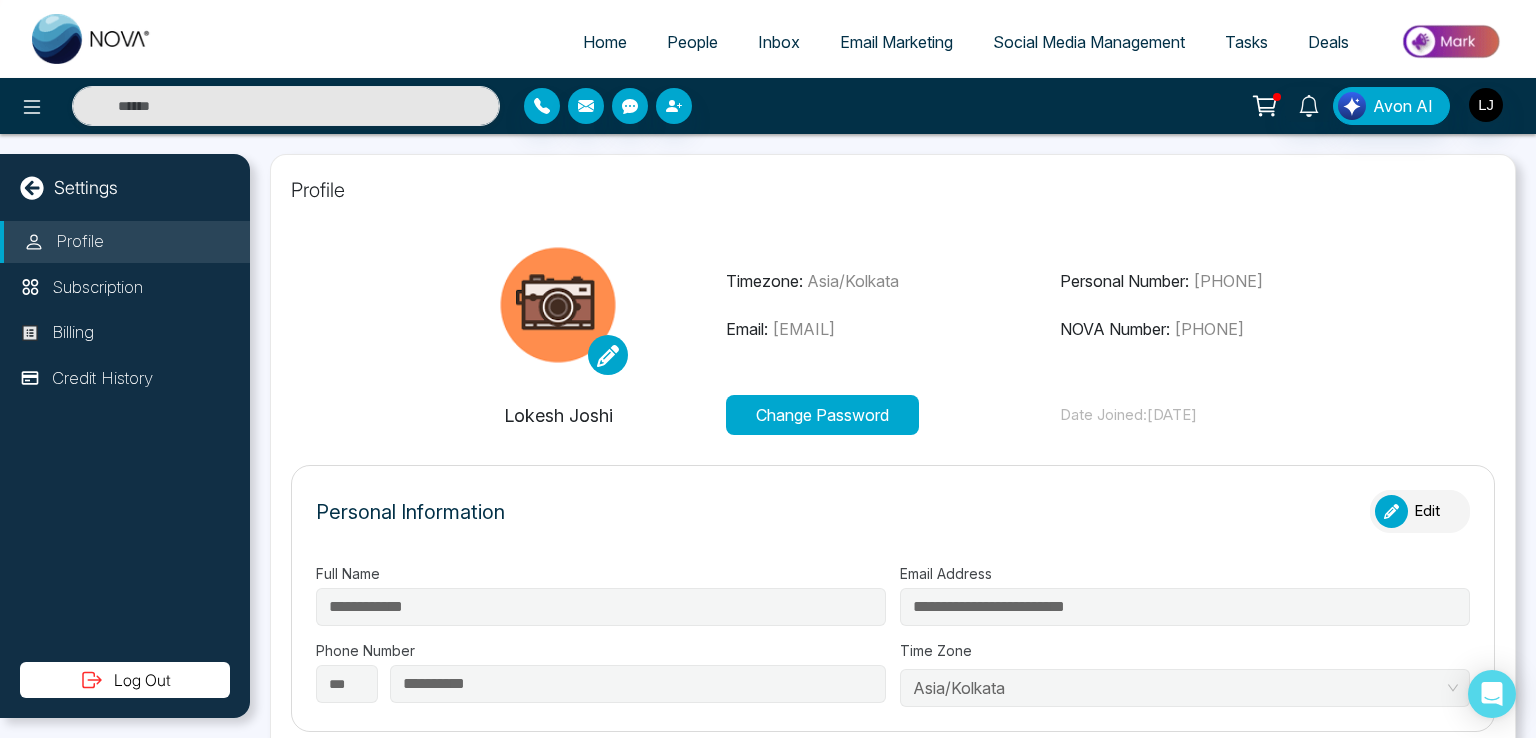 type on "**********" 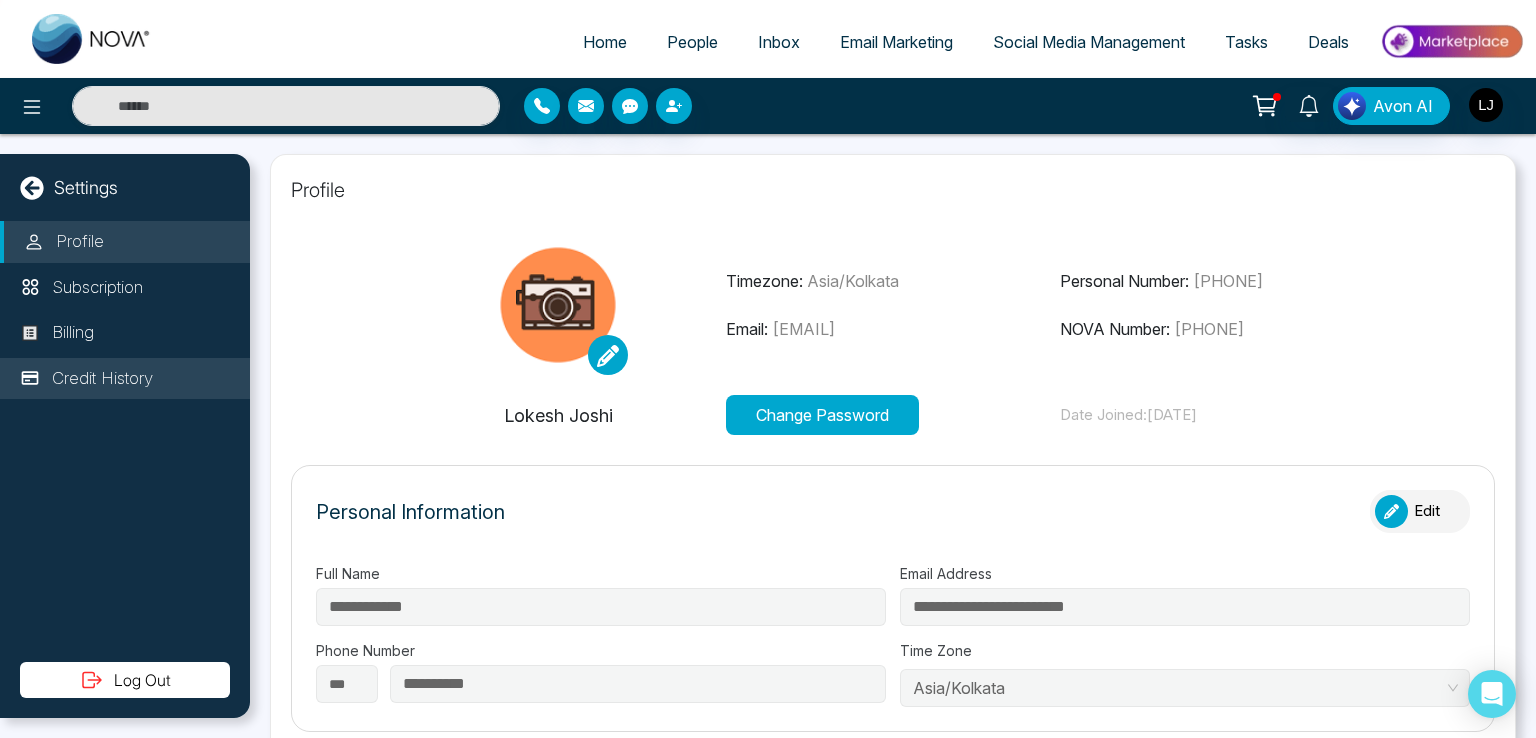 click on "Credit History" at bounding box center (102, 379) 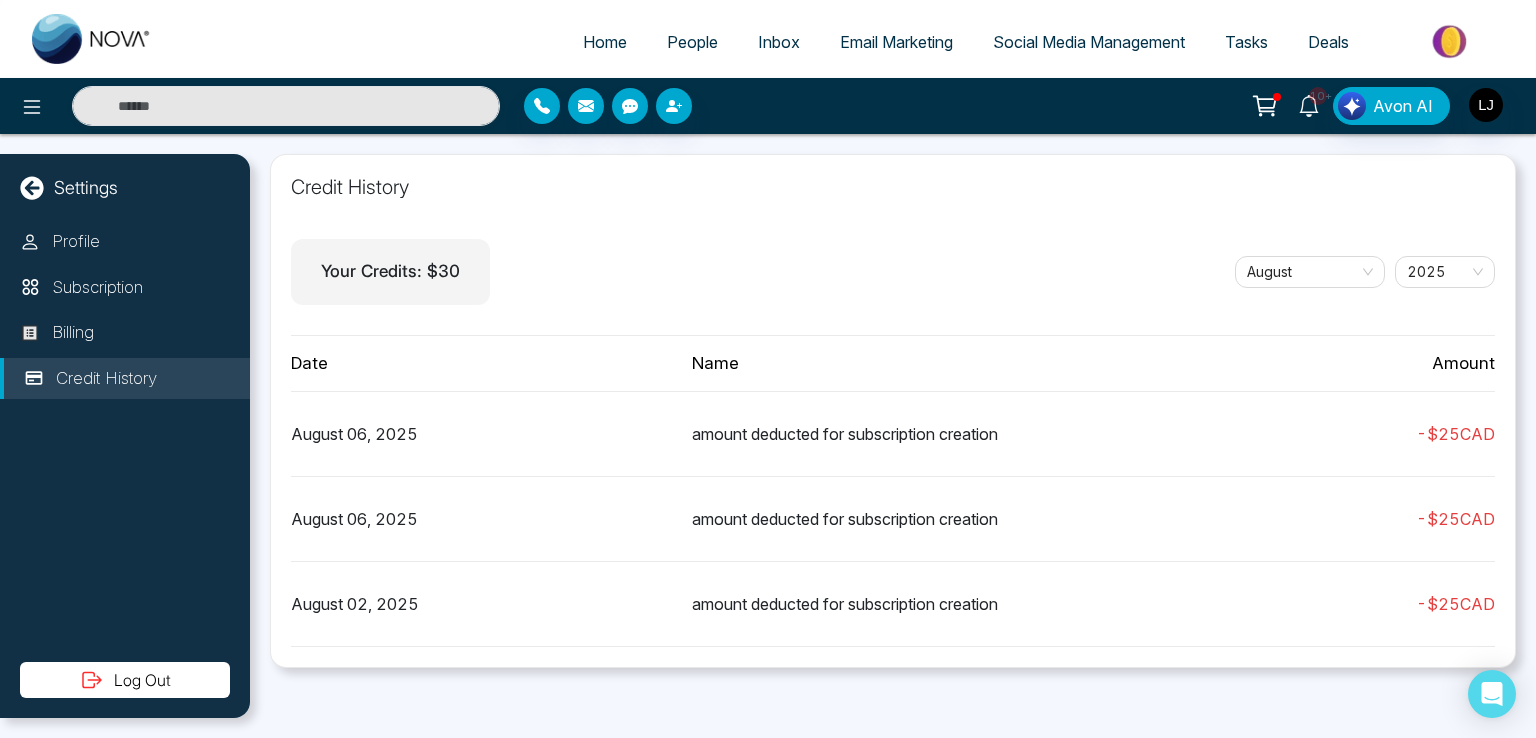 click on "10+" at bounding box center [1318, 96] 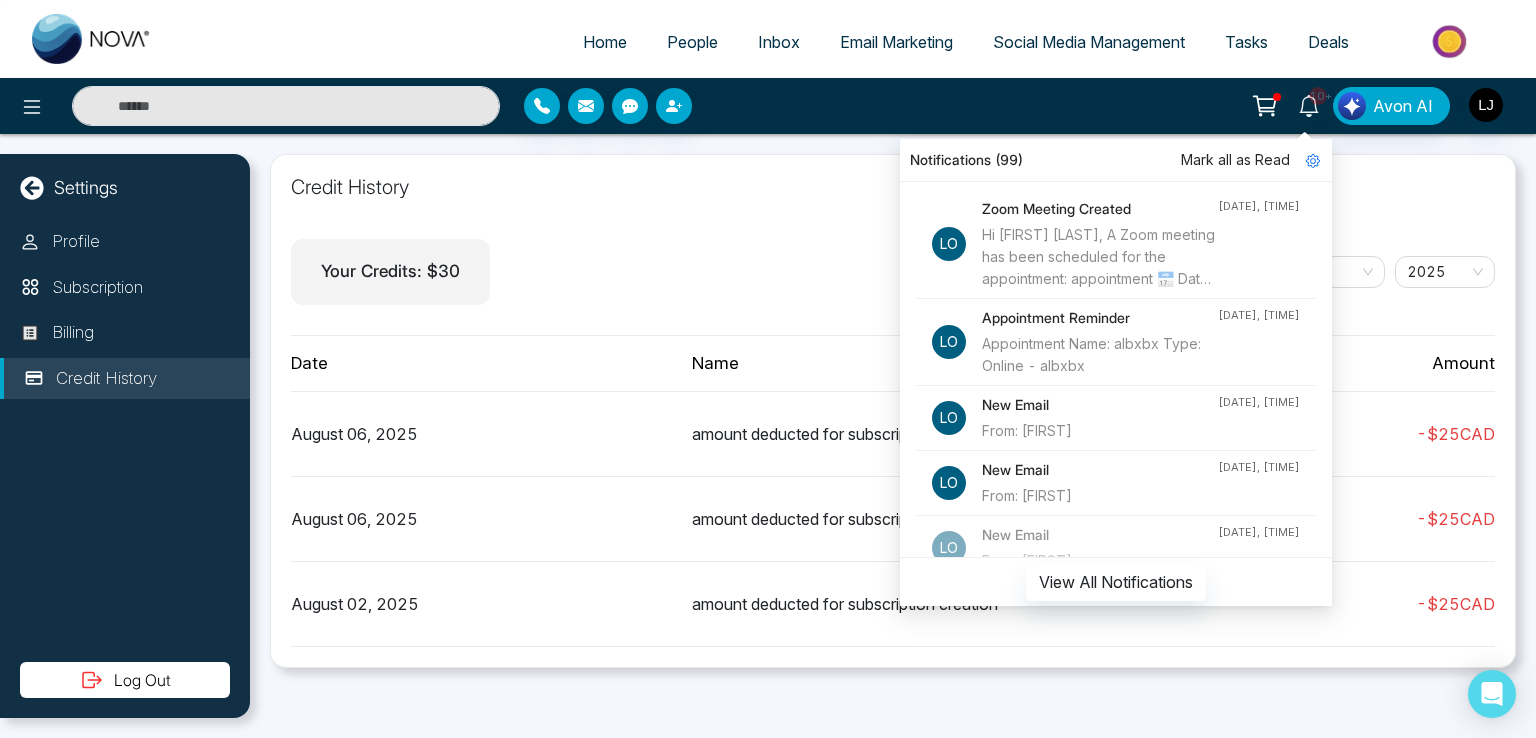 scroll, scrollTop: 300, scrollLeft: 0, axis: vertical 